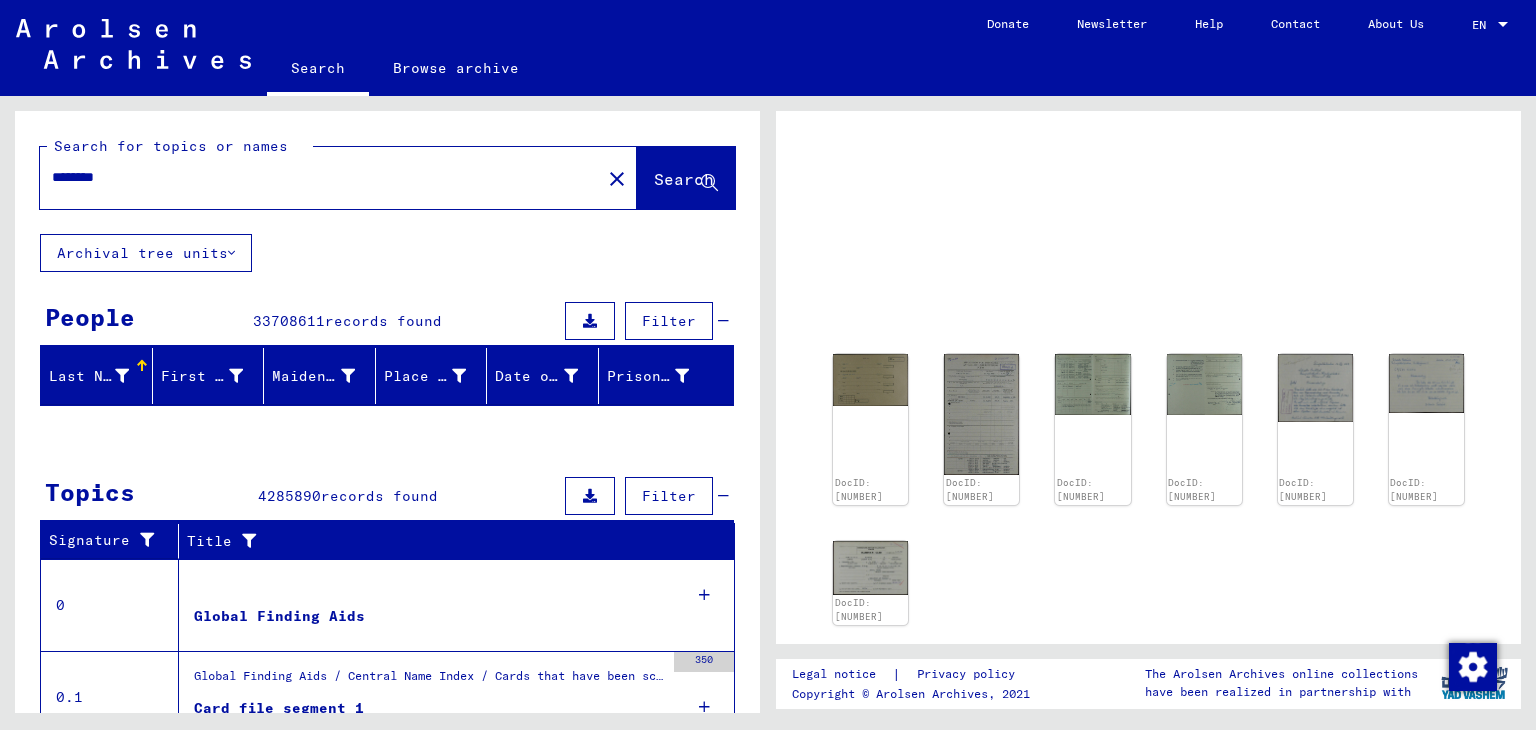 scroll, scrollTop: 0, scrollLeft: 0, axis: both 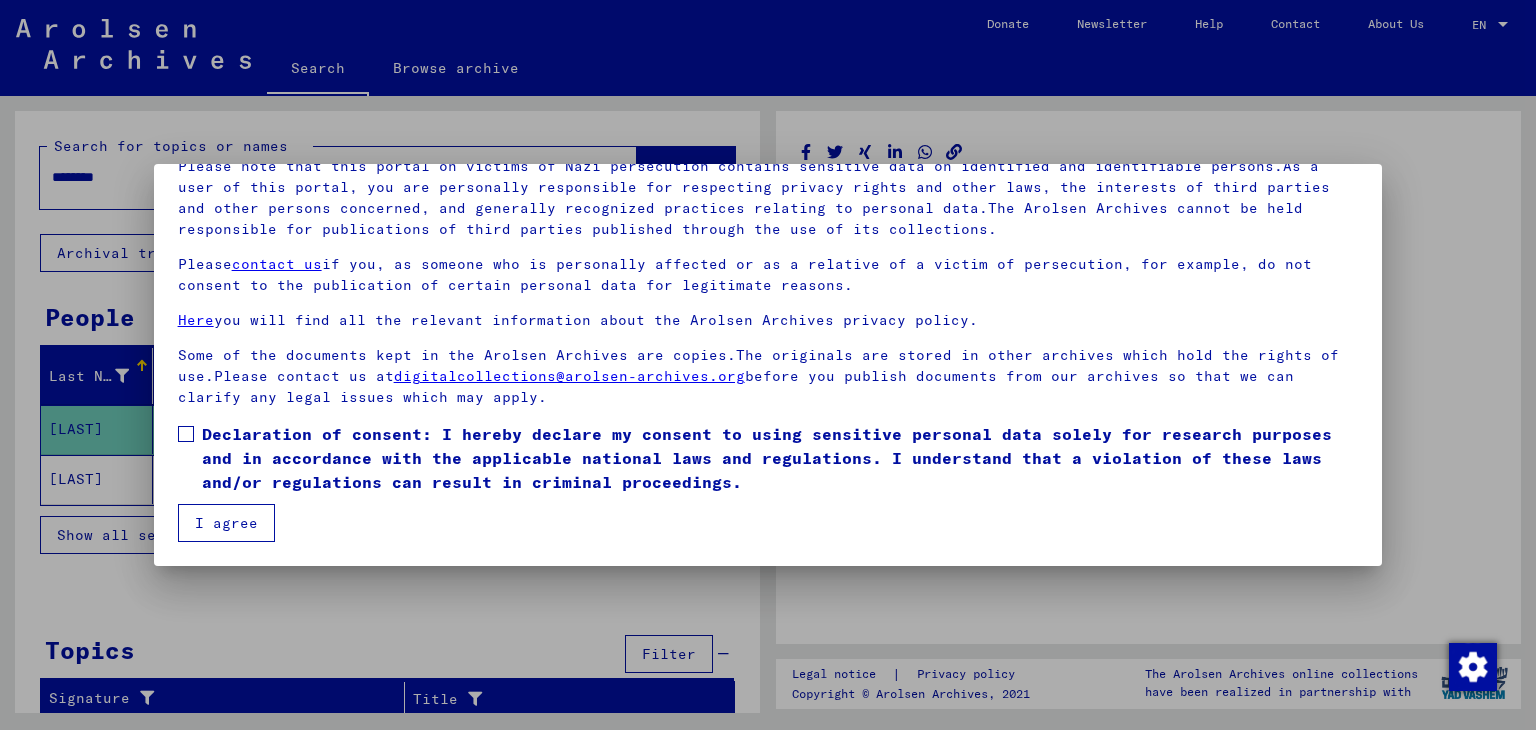 click at bounding box center [768, 365] 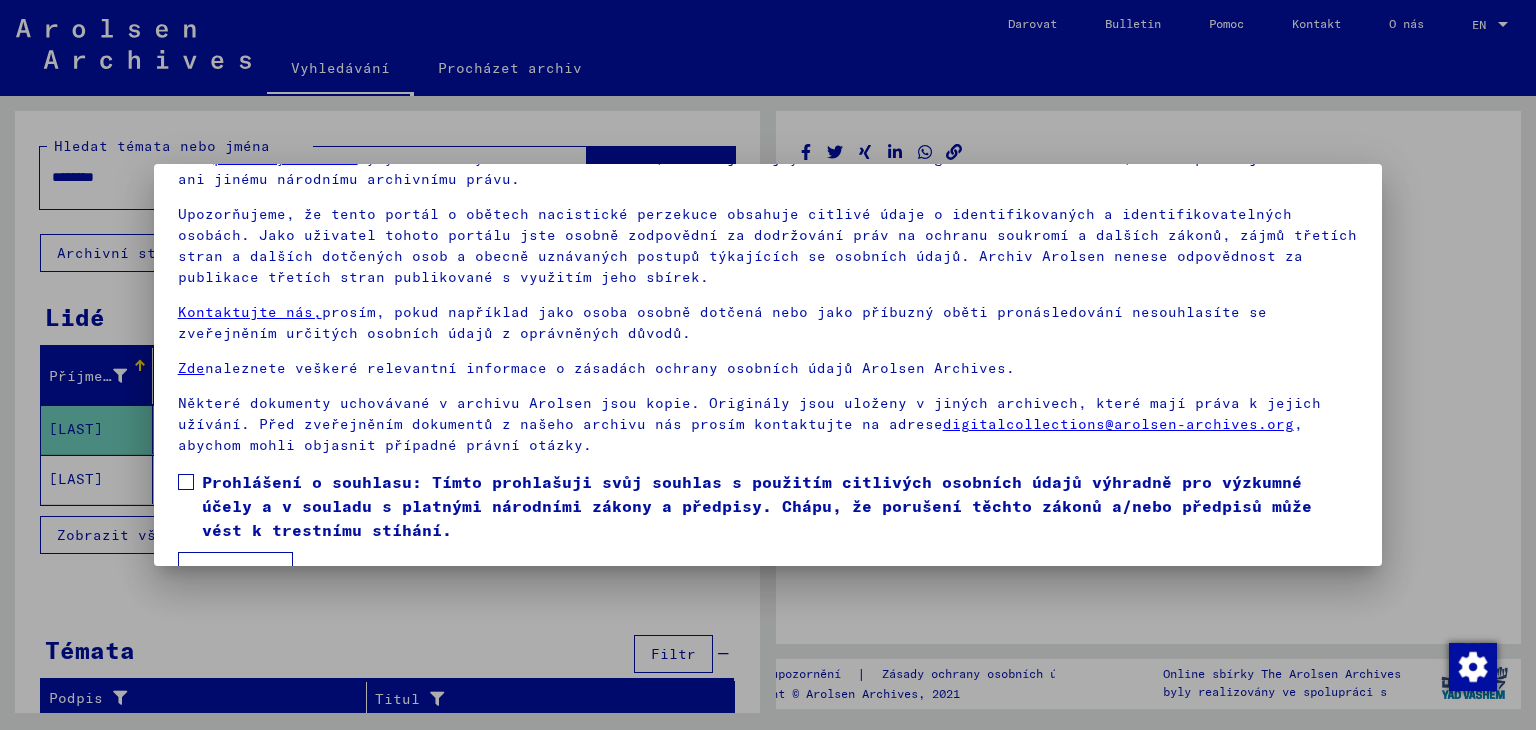 scroll, scrollTop: 154, scrollLeft: 0, axis: vertical 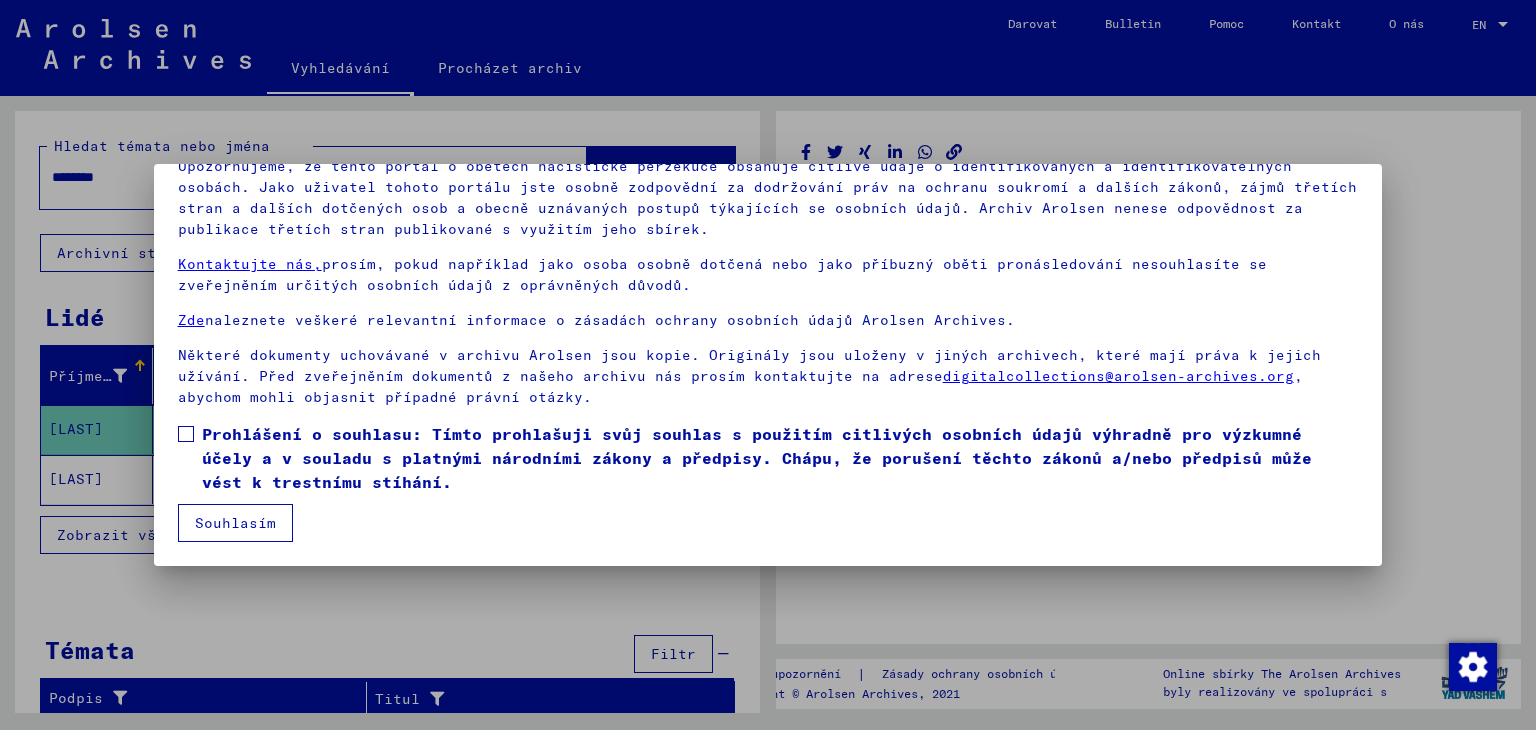 click at bounding box center (186, 434) 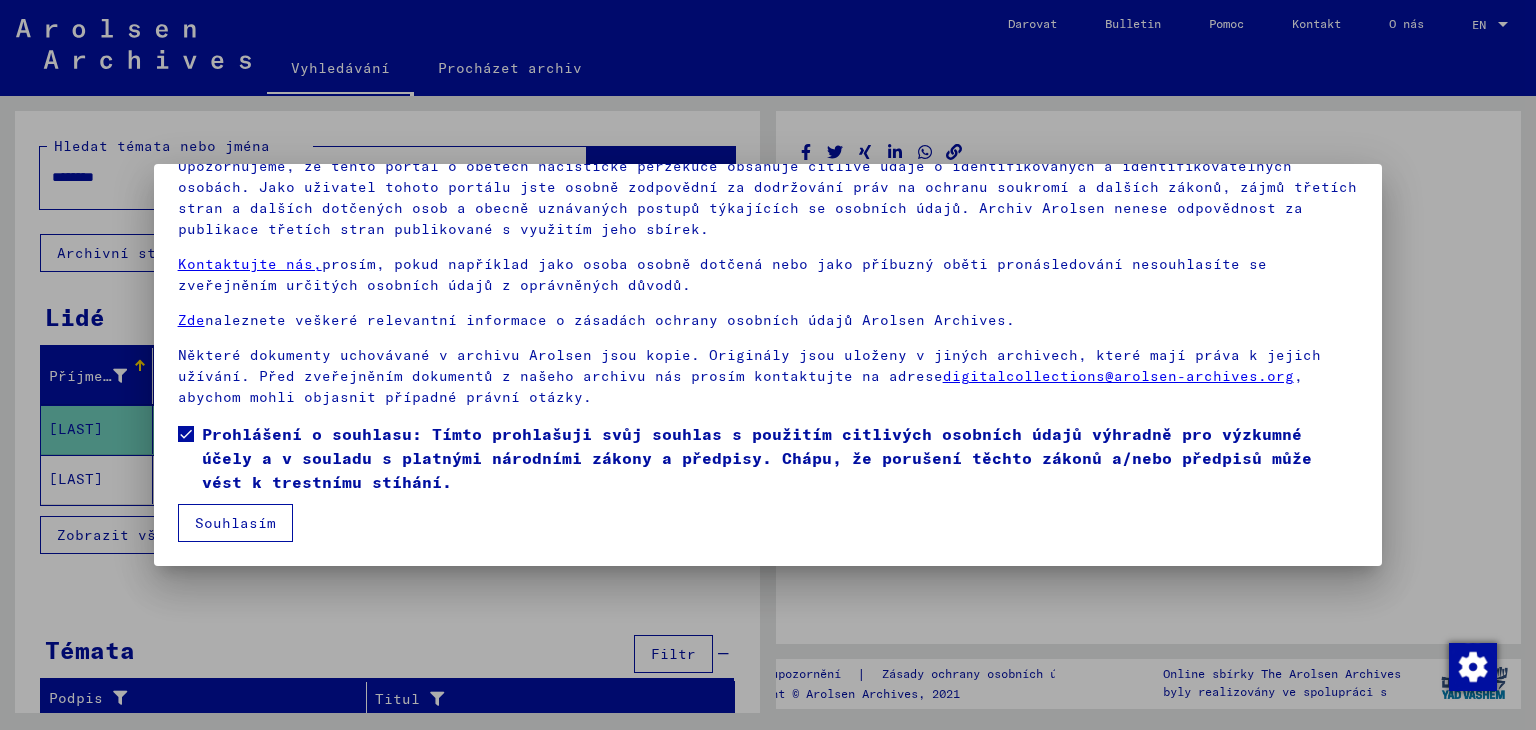 click on "Souhlasím" at bounding box center (235, 523) 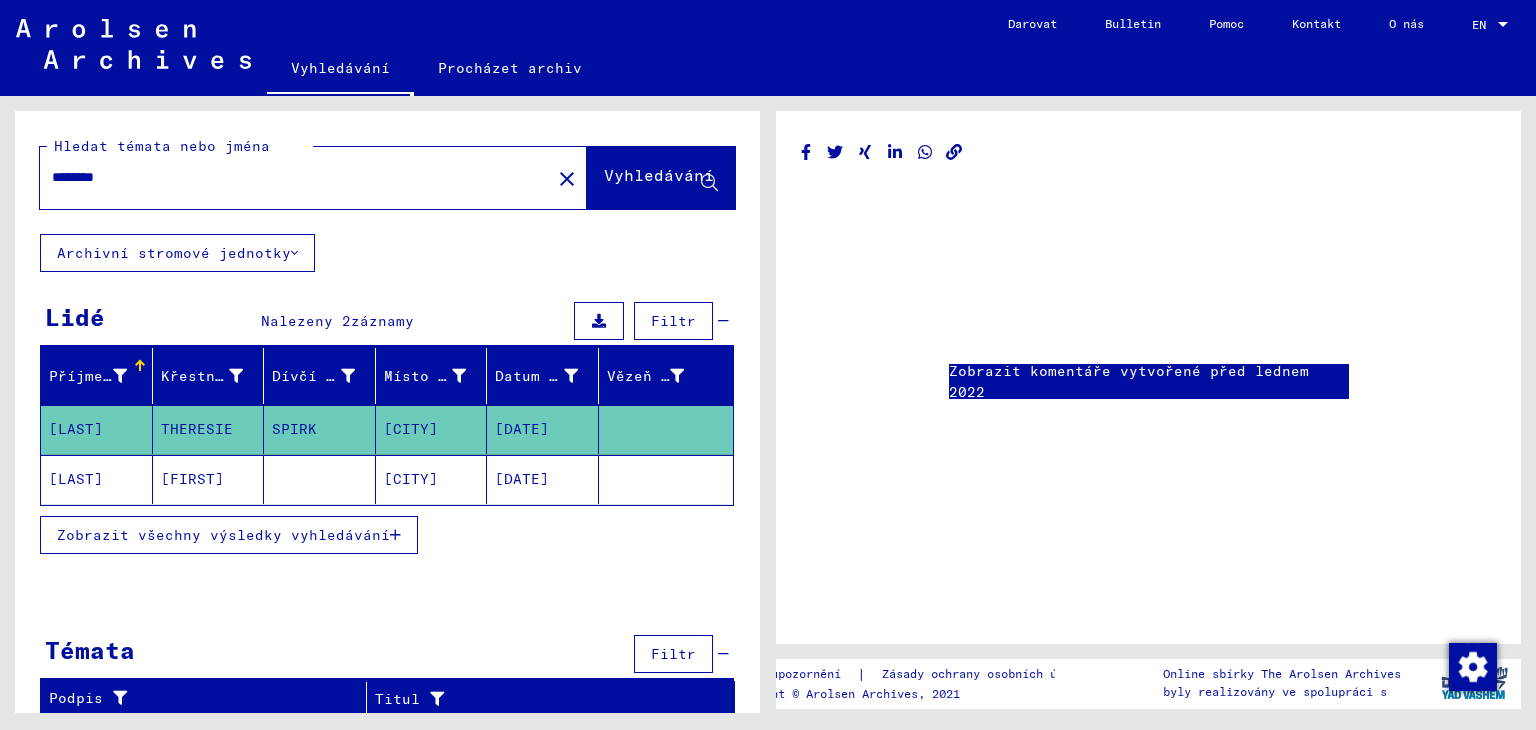 click on "Vyhledávání" 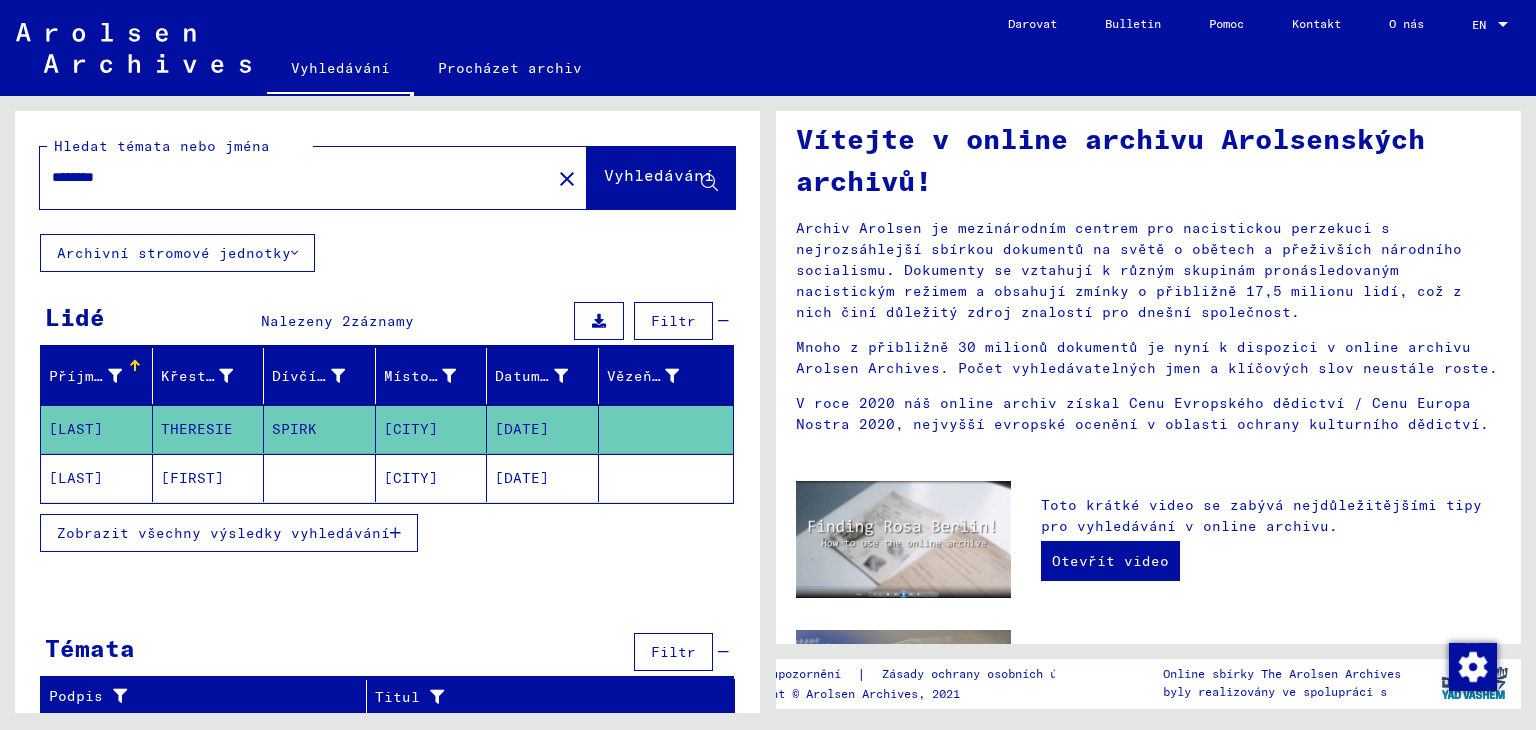 scroll, scrollTop: 0, scrollLeft: 0, axis: both 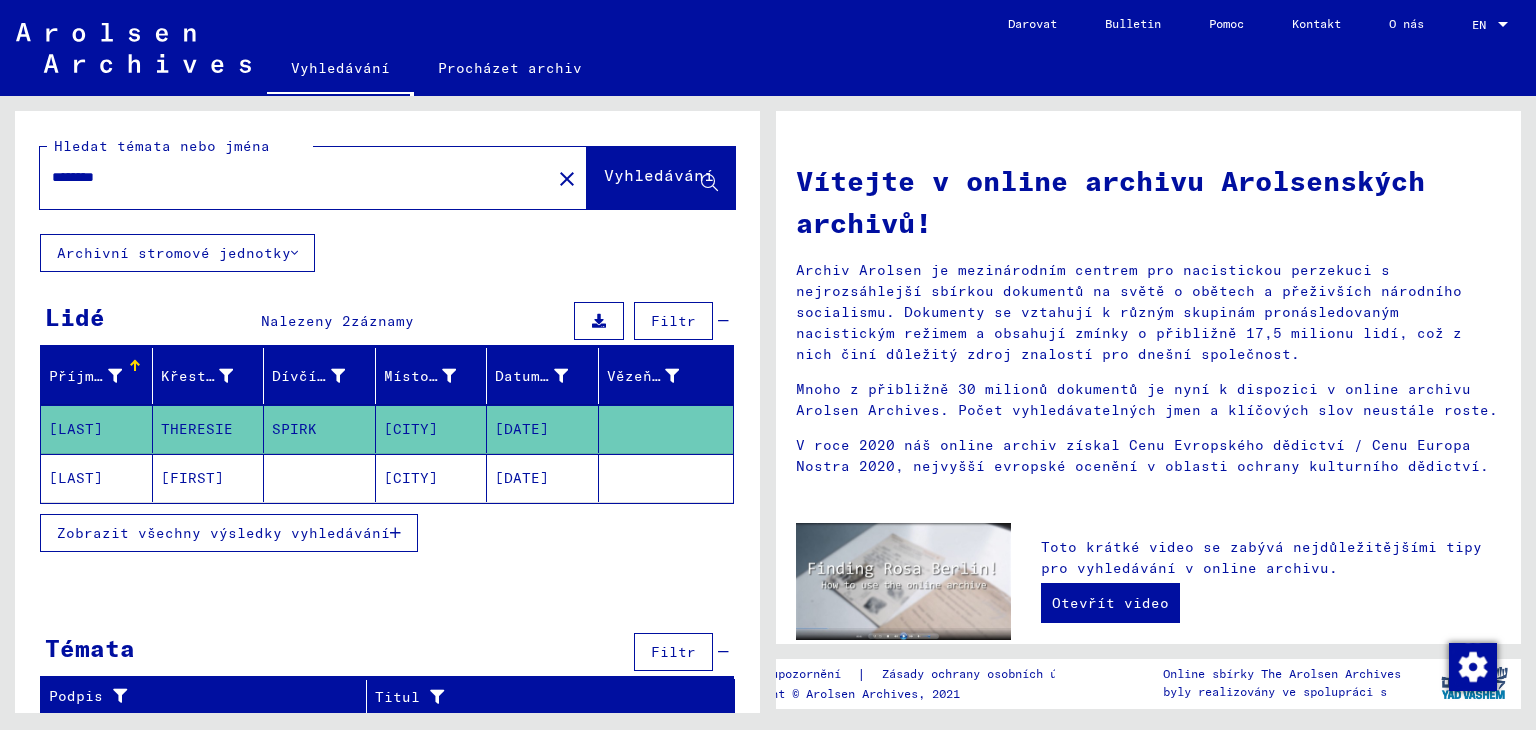 drag, startPoint x: 134, startPoint y: 181, endPoint x: 0, endPoint y: 180, distance: 134.00374 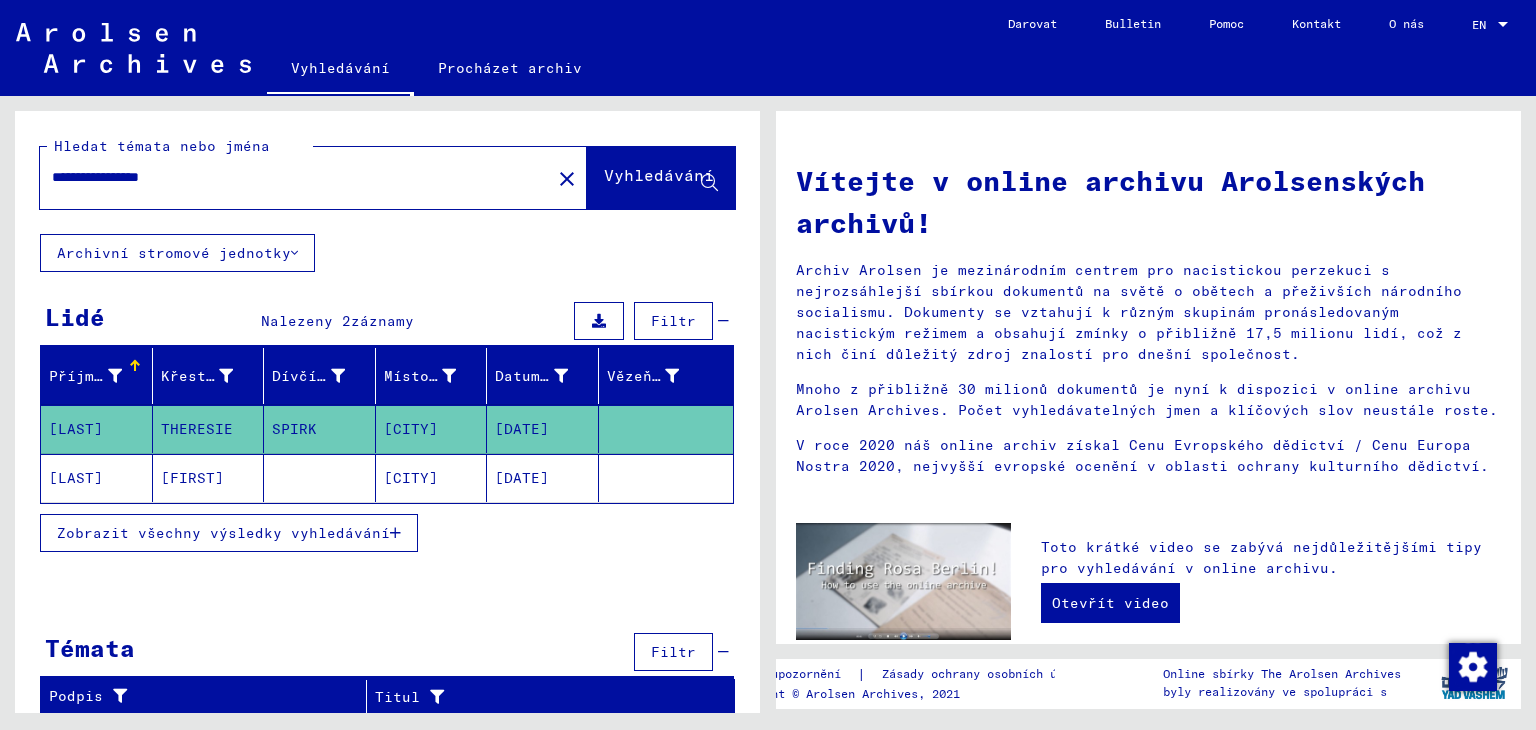 type on "**********" 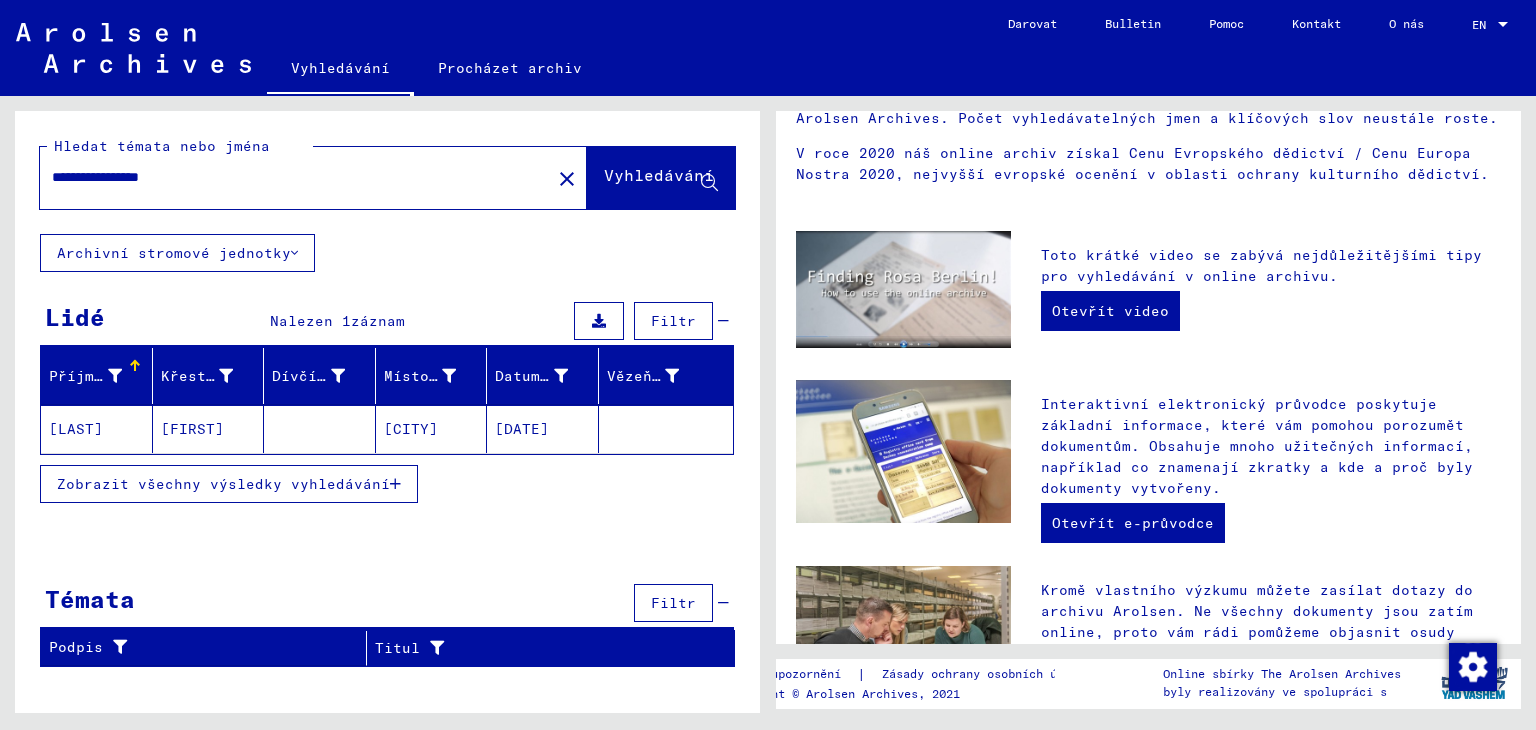scroll, scrollTop: 241, scrollLeft: 0, axis: vertical 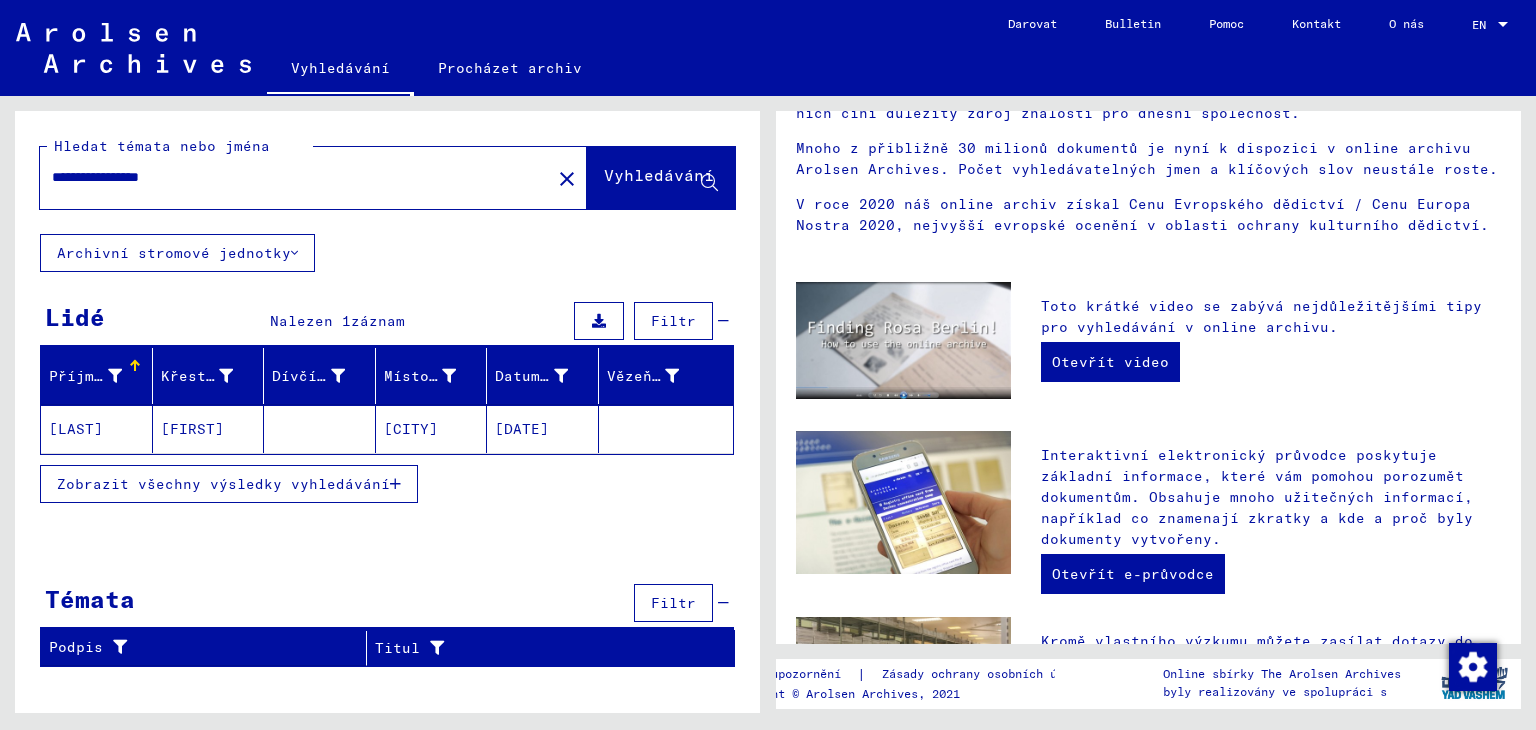 click on "Zobrazit všechny výsledky vyhledávání" at bounding box center (223, 484) 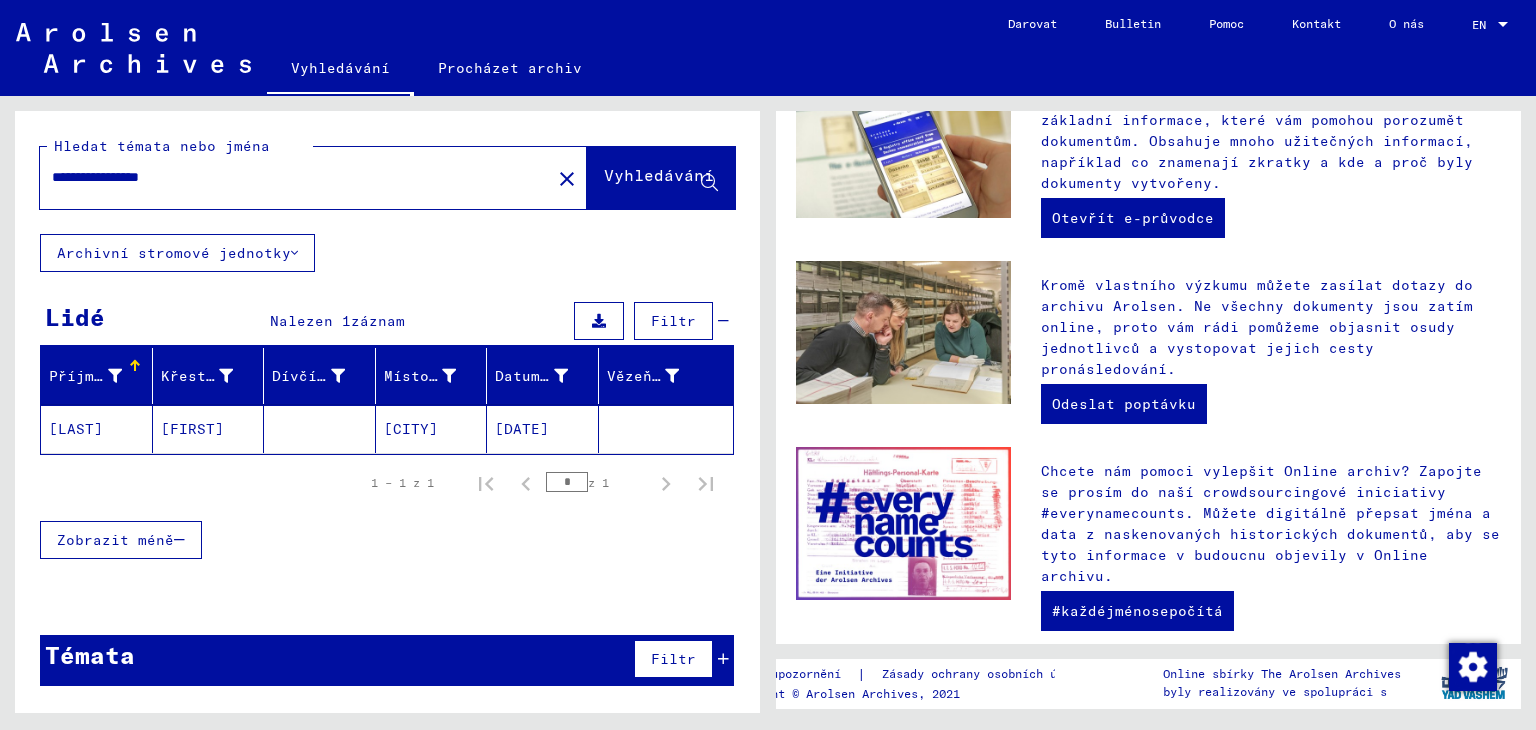 scroll, scrollTop: 593, scrollLeft: 0, axis: vertical 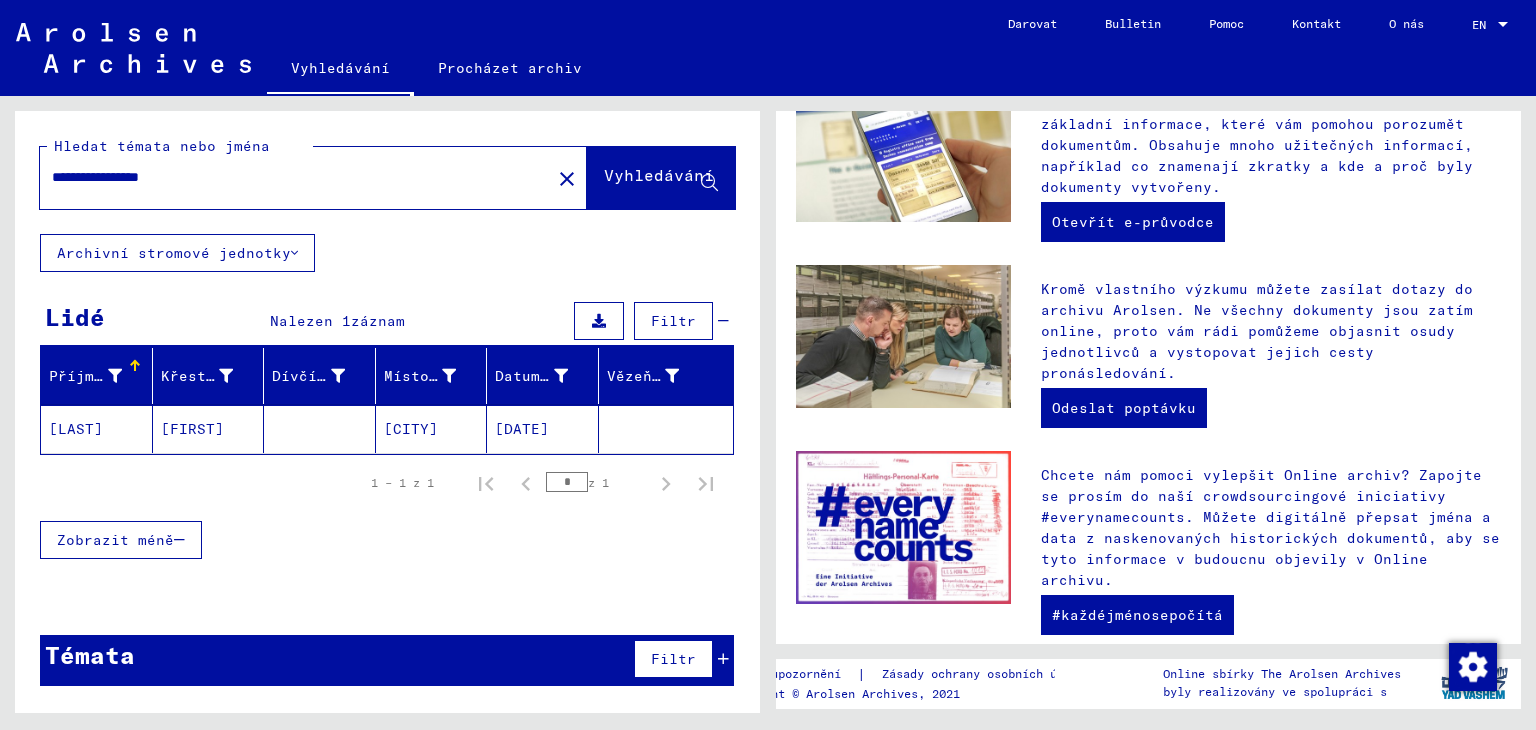 click at bounding box center (599, 321) 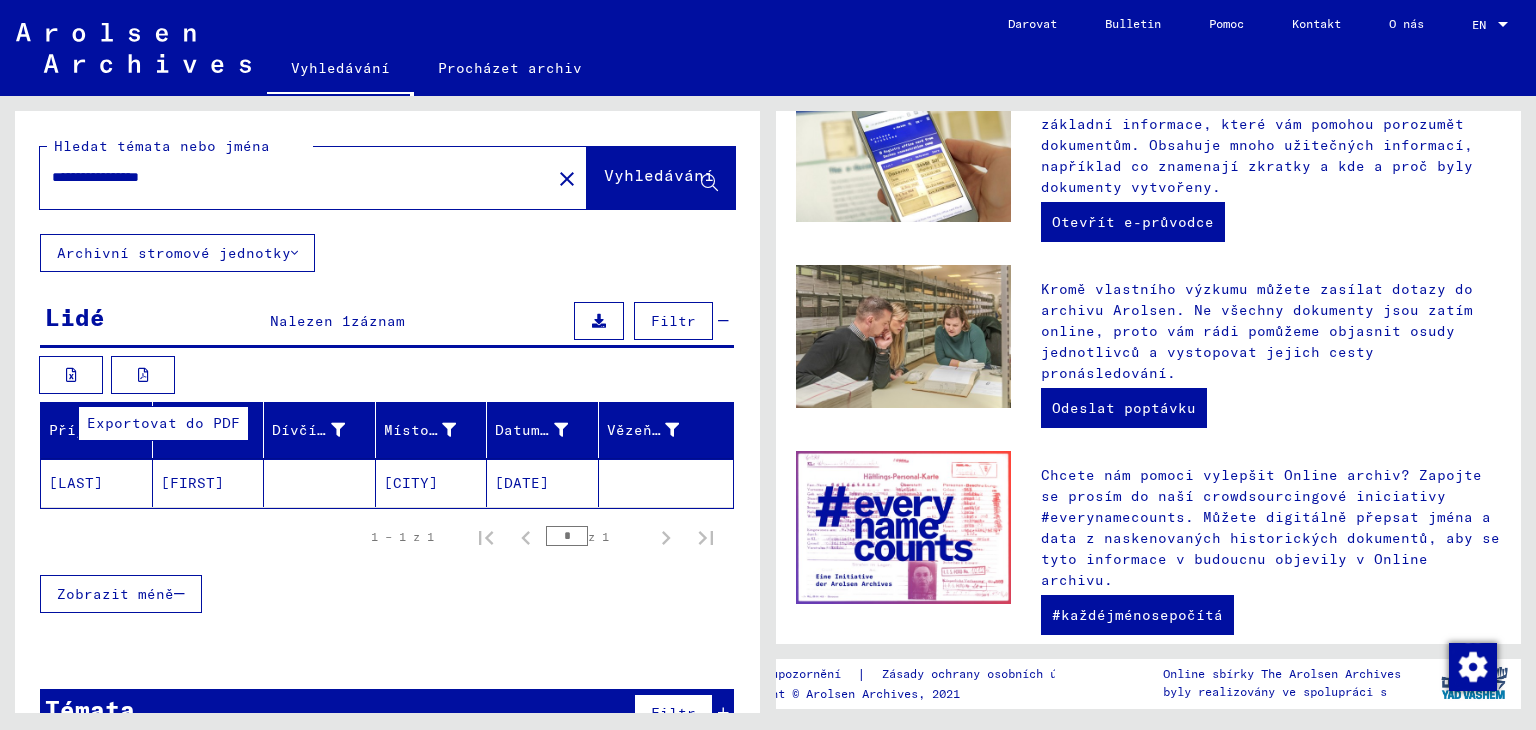 click at bounding box center (143, 375) 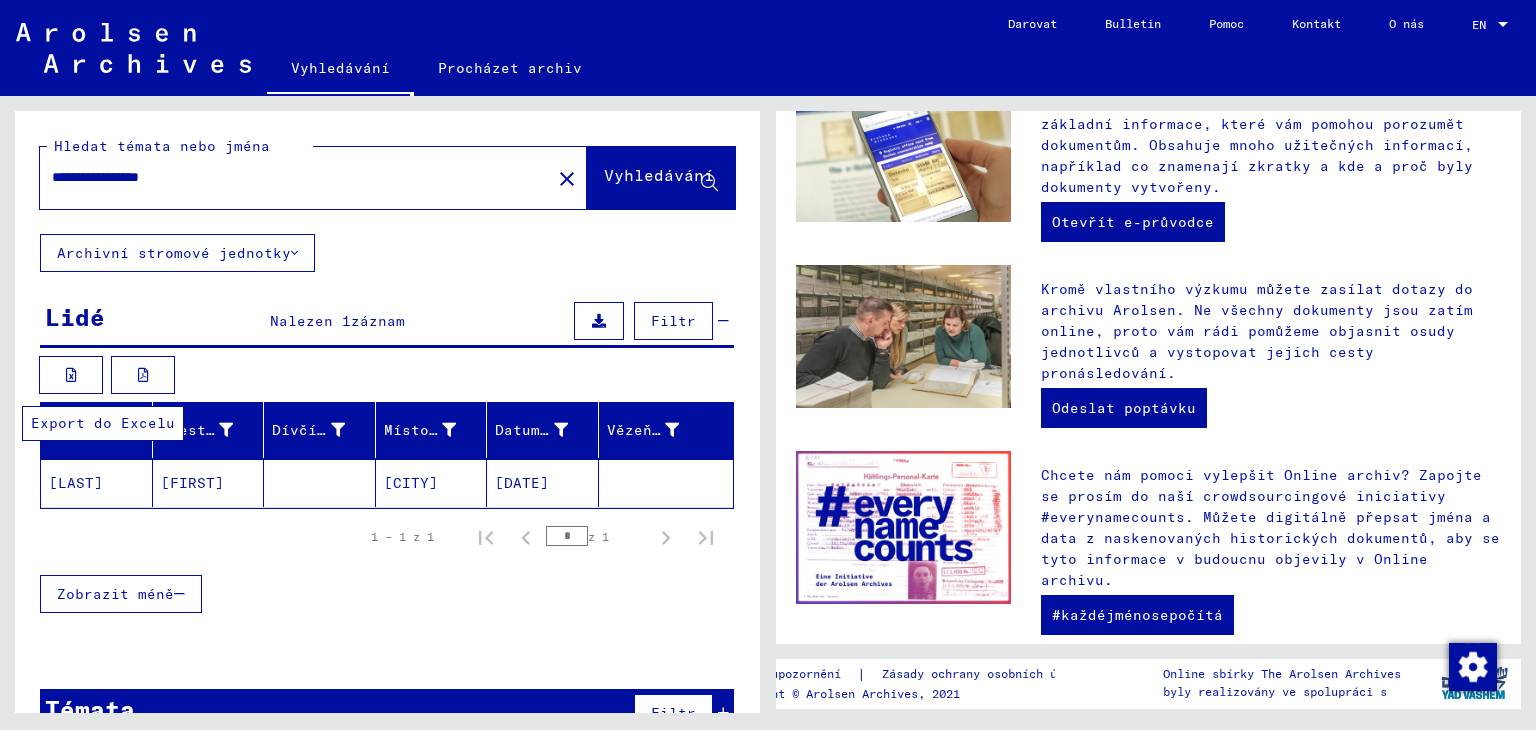 click at bounding box center (71, 375) 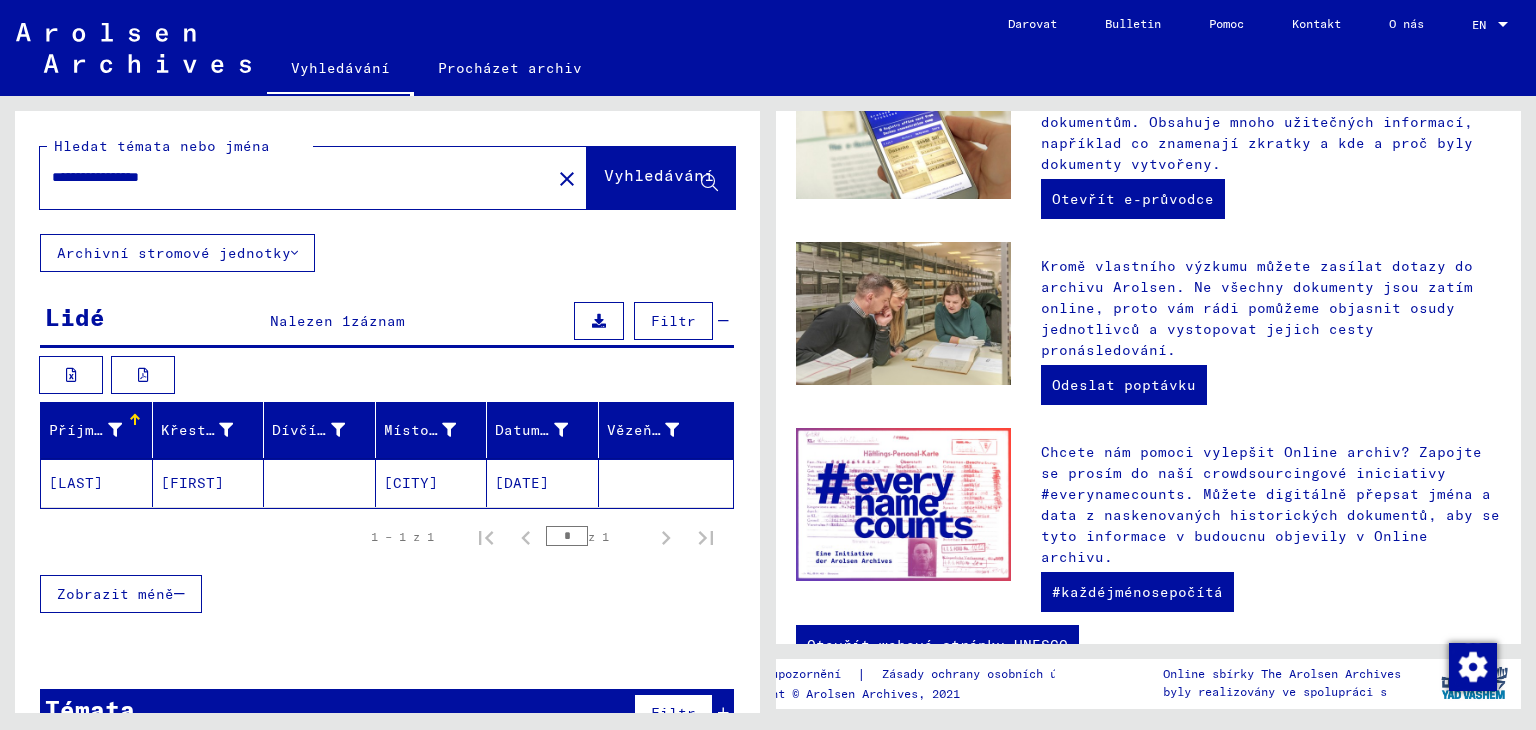 scroll, scrollTop: 676, scrollLeft: 0, axis: vertical 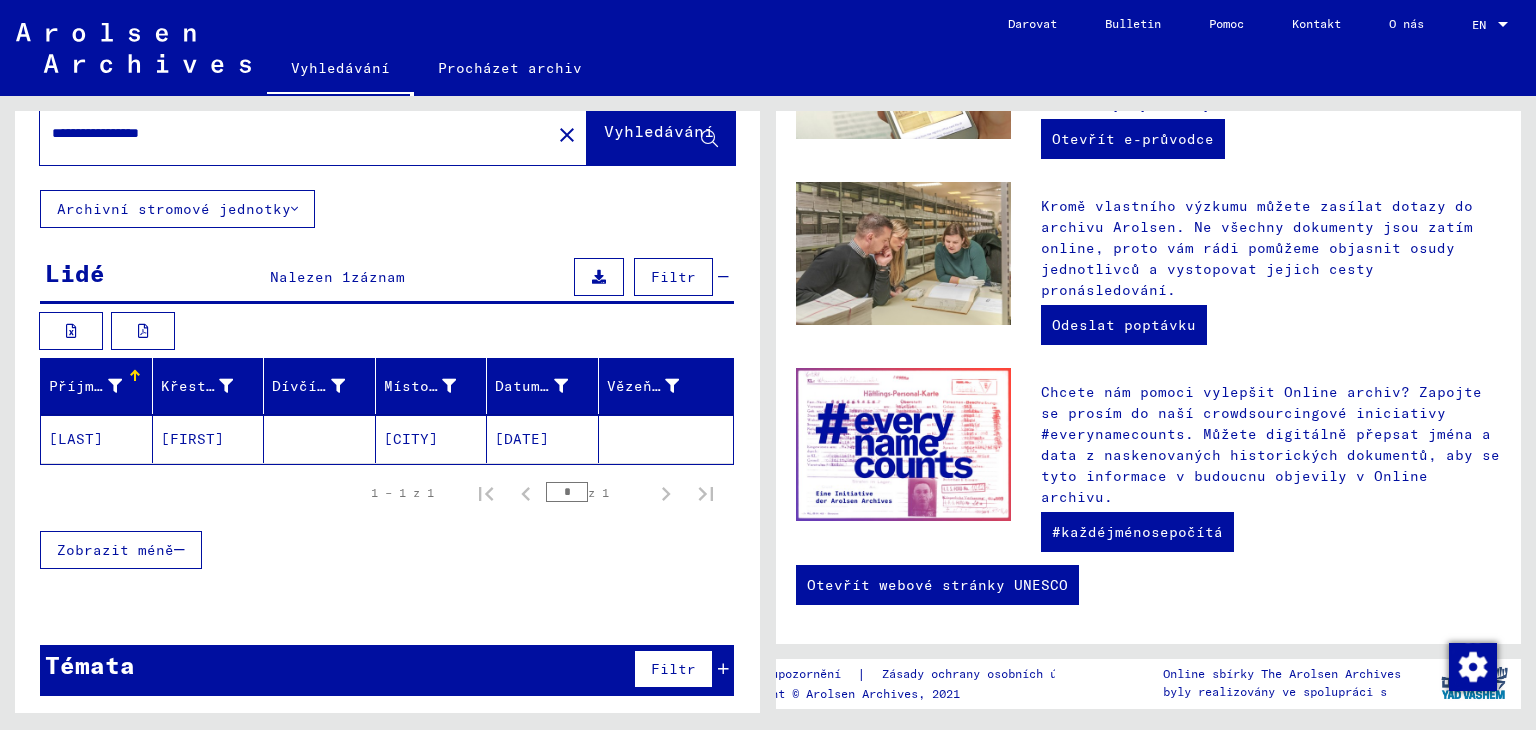 click on "[LAST]" 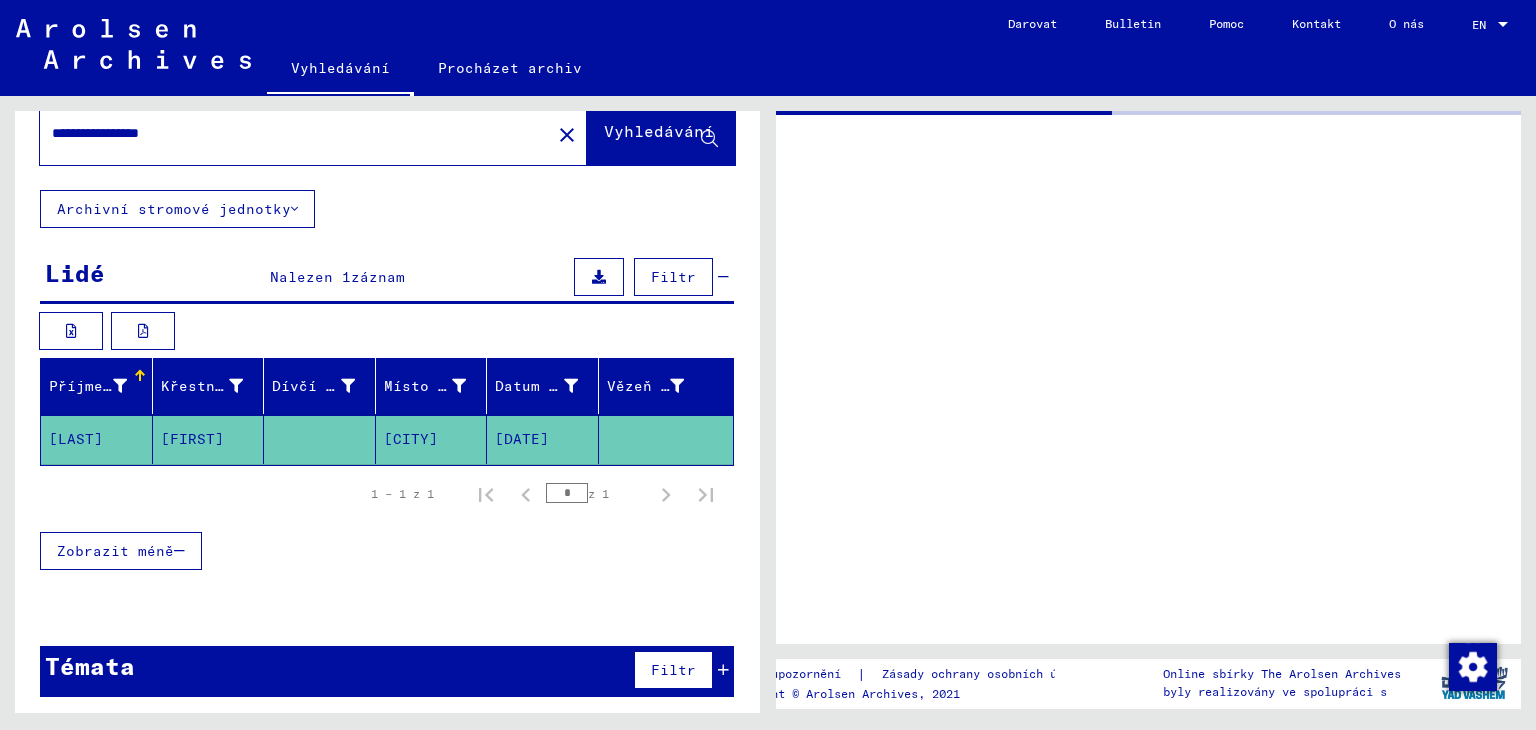 scroll, scrollTop: 0, scrollLeft: 0, axis: both 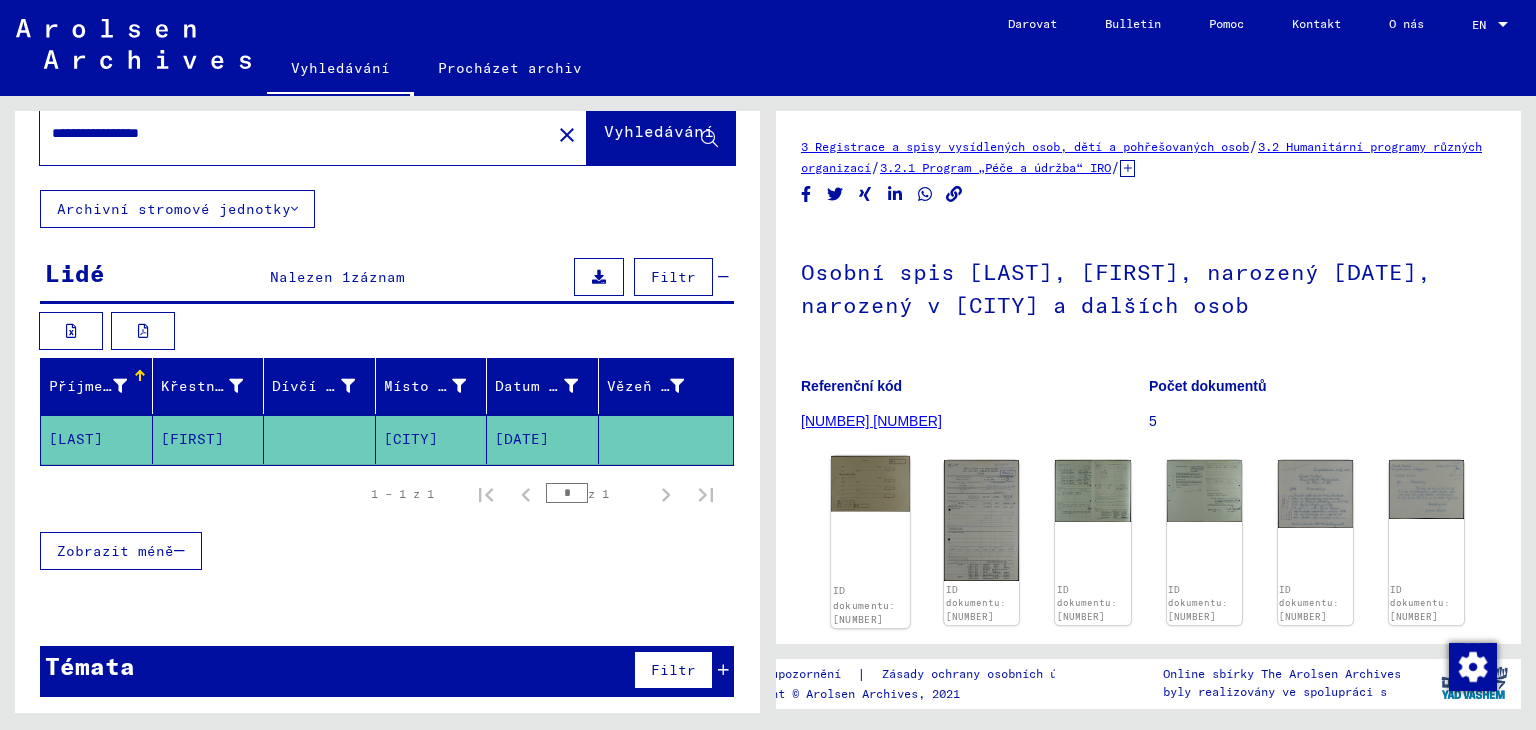 click 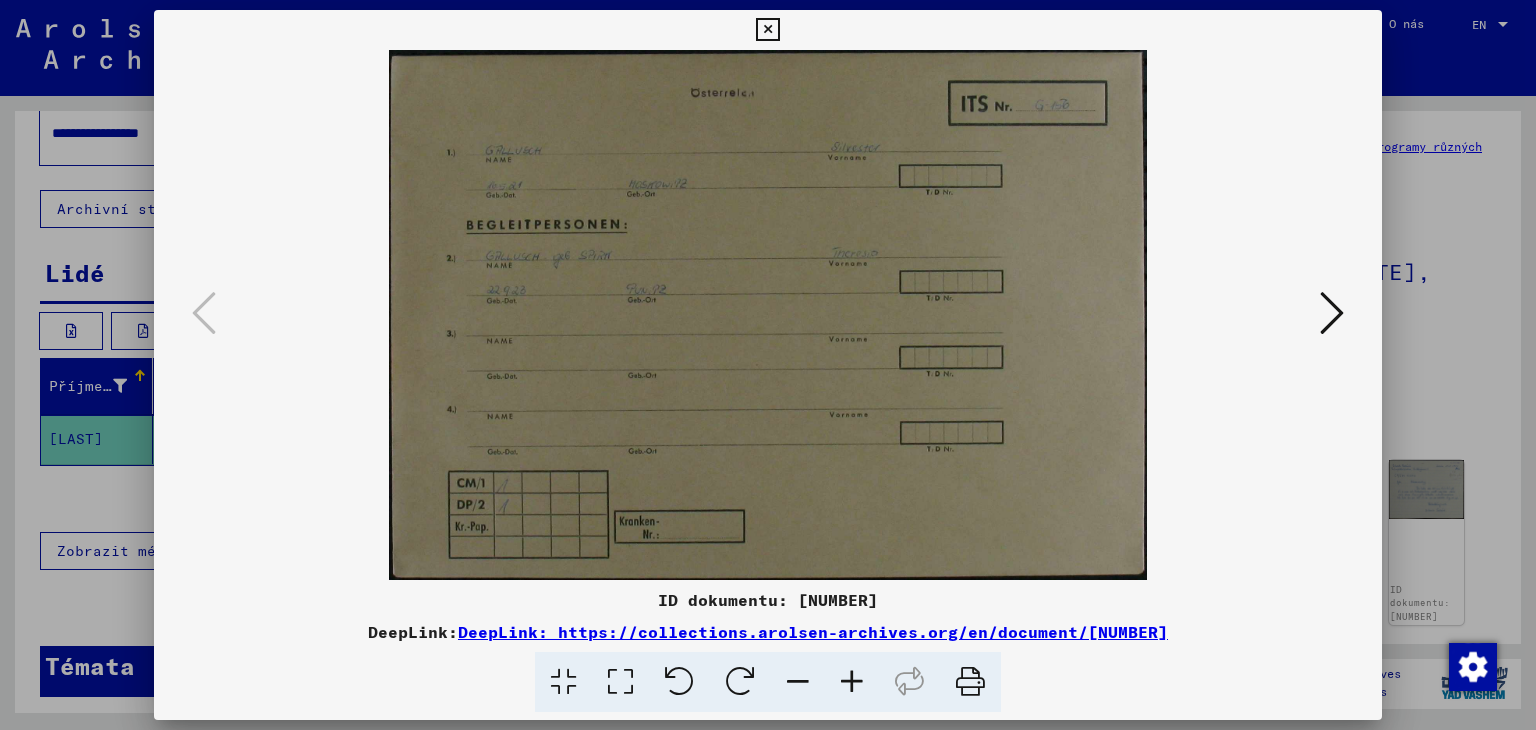 click at bounding box center [1332, 313] 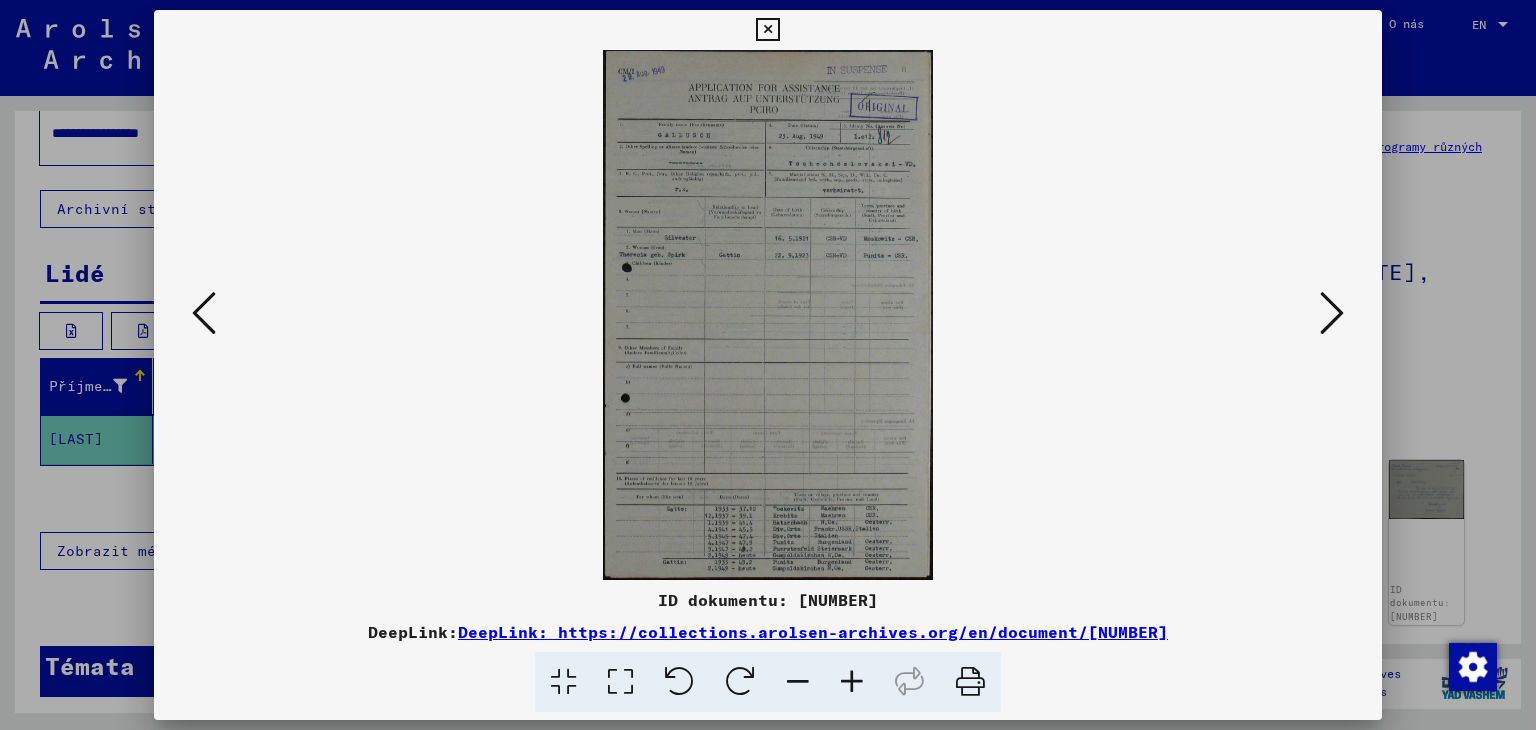 click at bounding box center [768, 315] 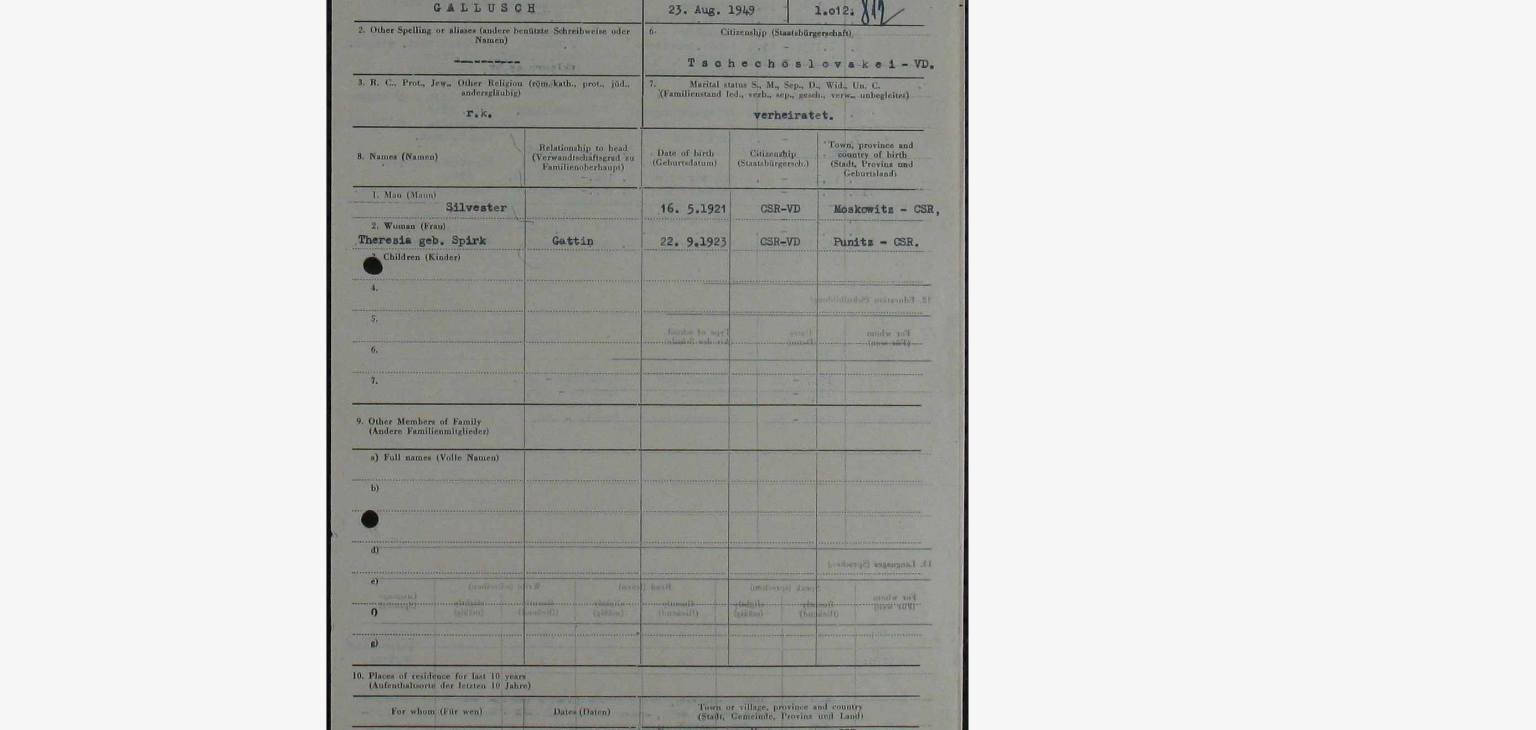 drag, startPoint x: 895, startPoint y: 269, endPoint x: 895, endPoint y: 296, distance: 27 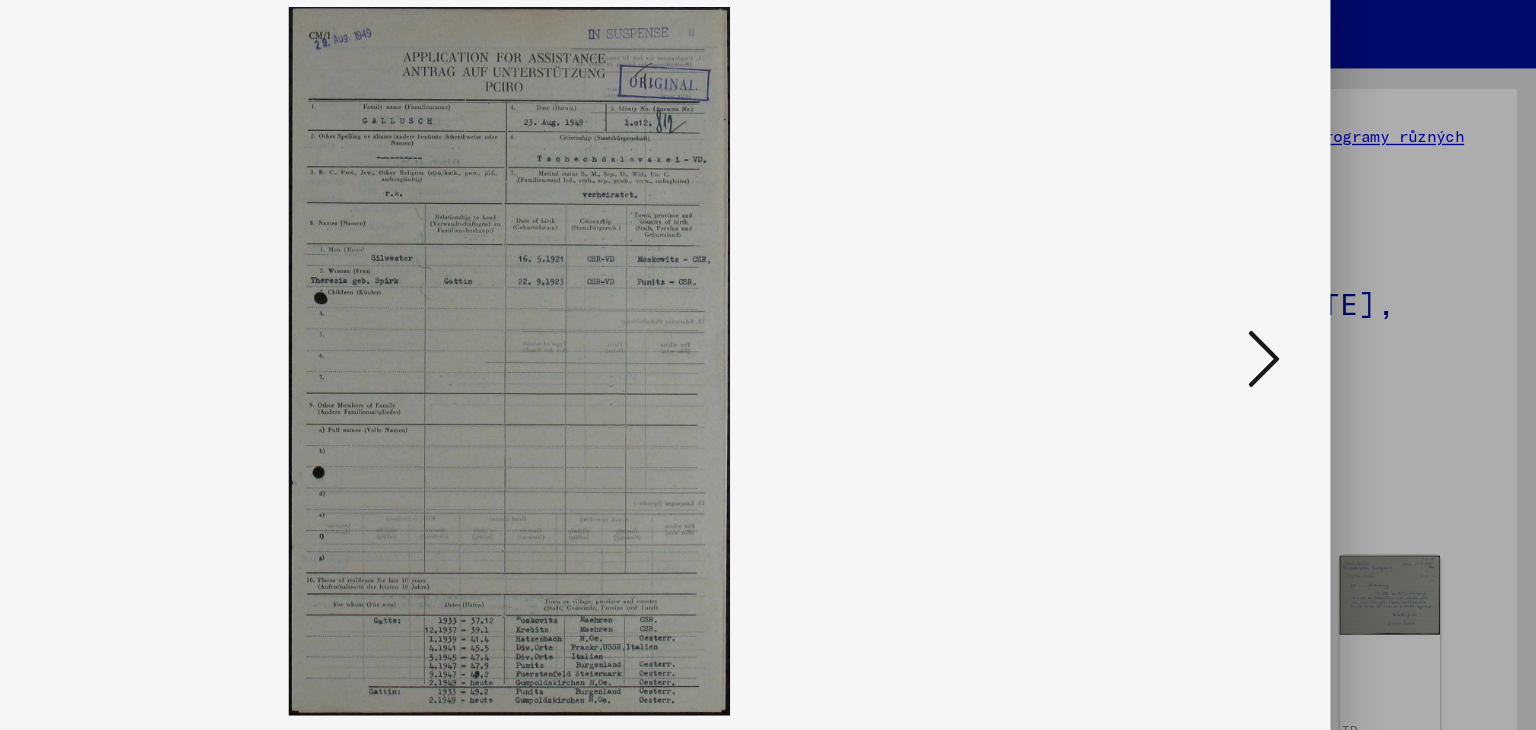 scroll, scrollTop: 0, scrollLeft: 0, axis: both 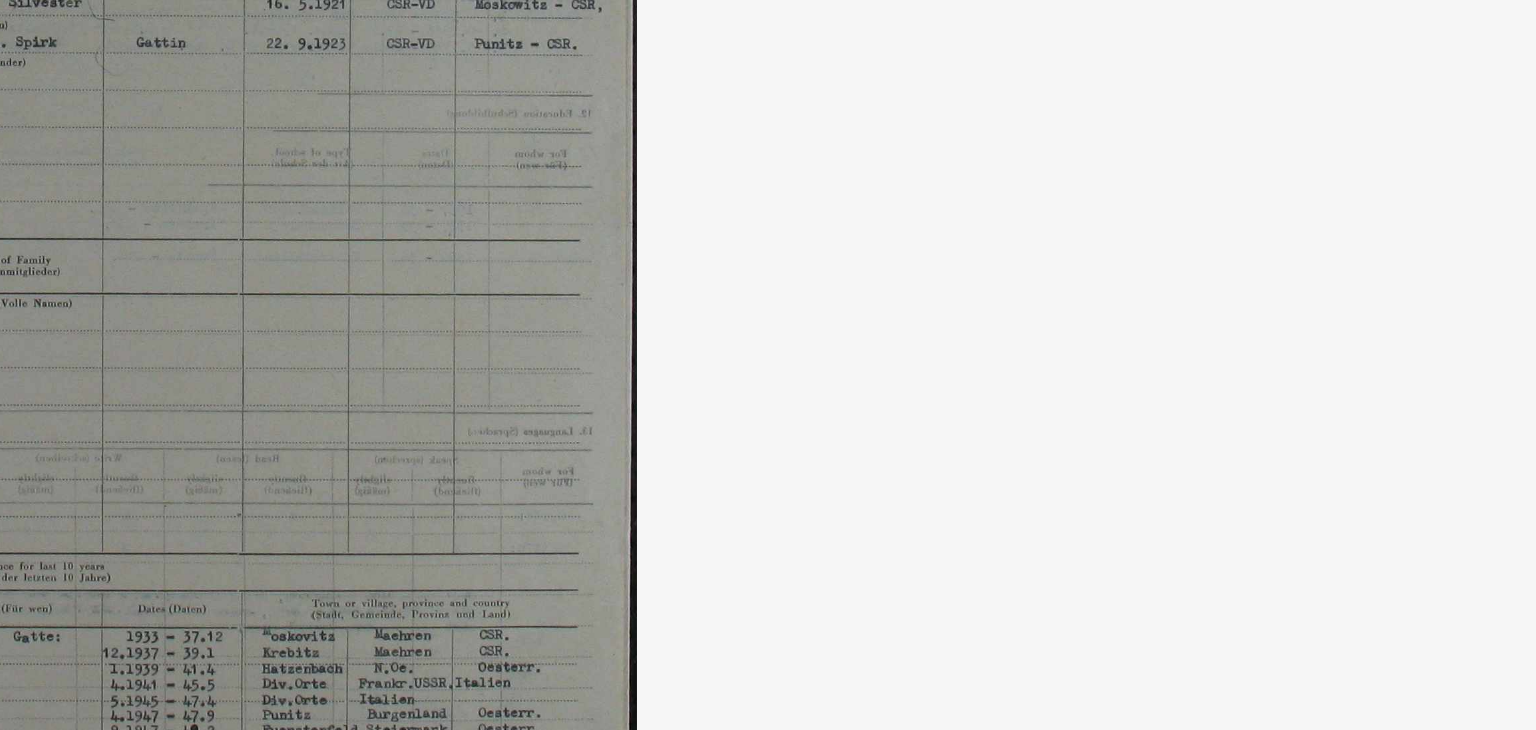 drag, startPoint x: 1027, startPoint y: 494, endPoint x: 1085, endPoint y: 414, distance: 98.81296 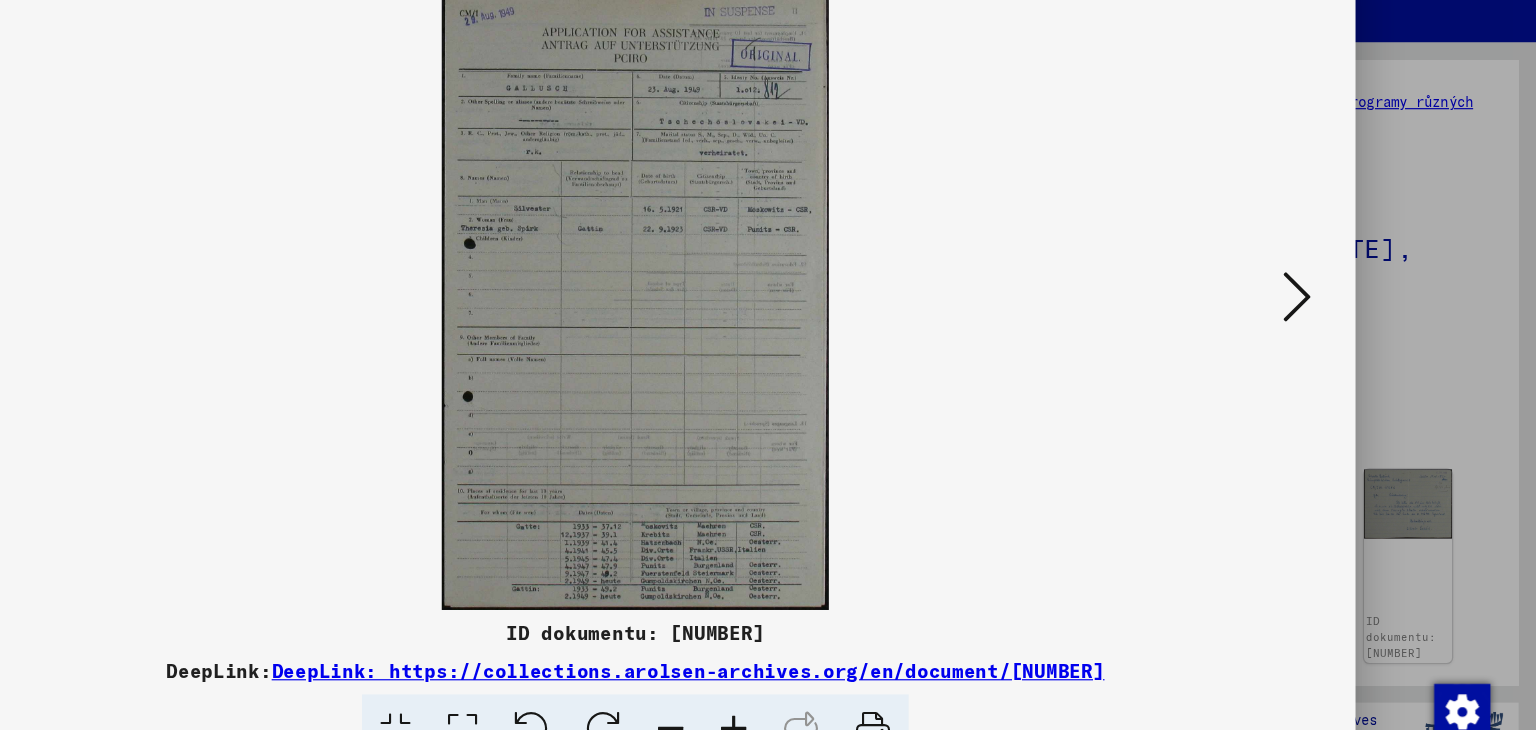 click at bounding box center (1332, 313) 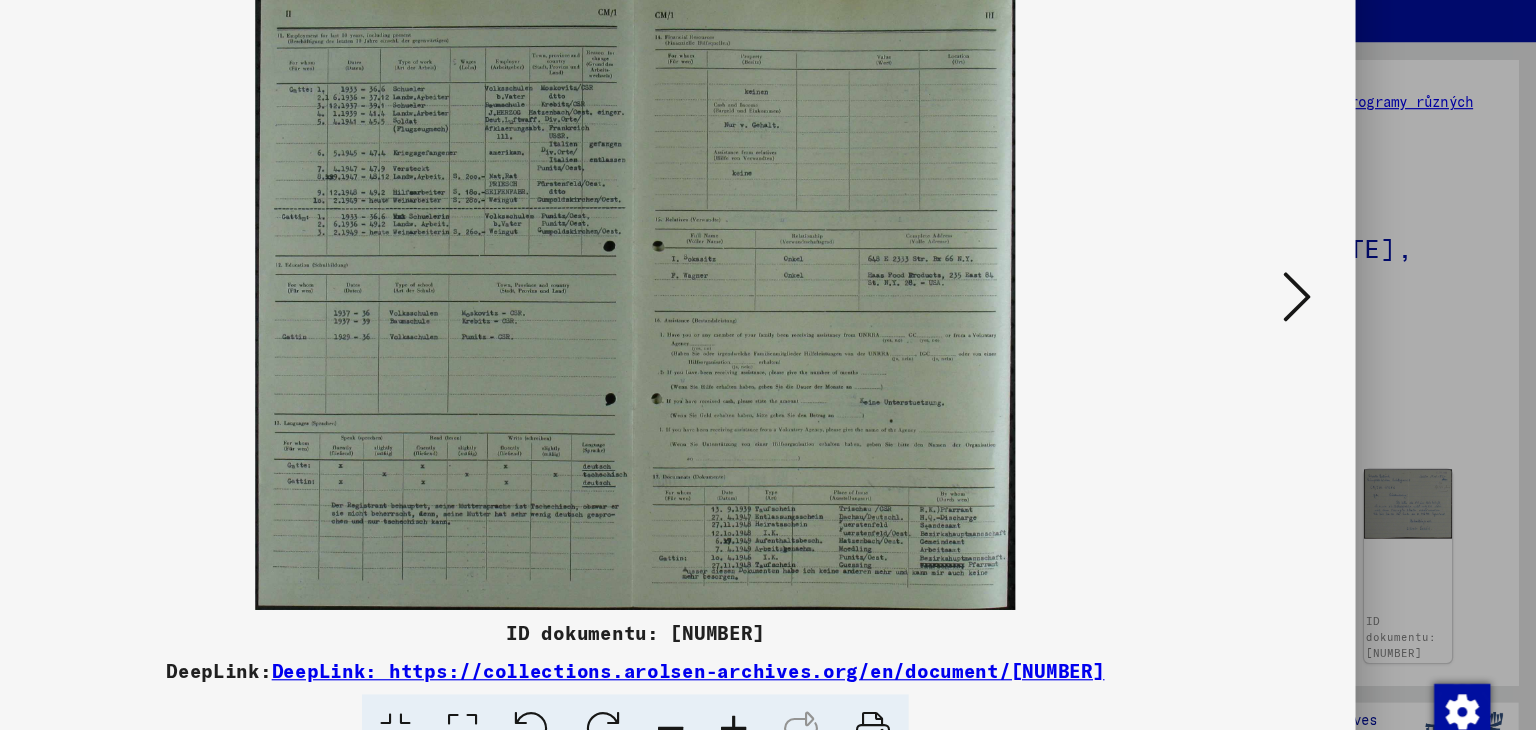 click at bounding box center (768, 315) 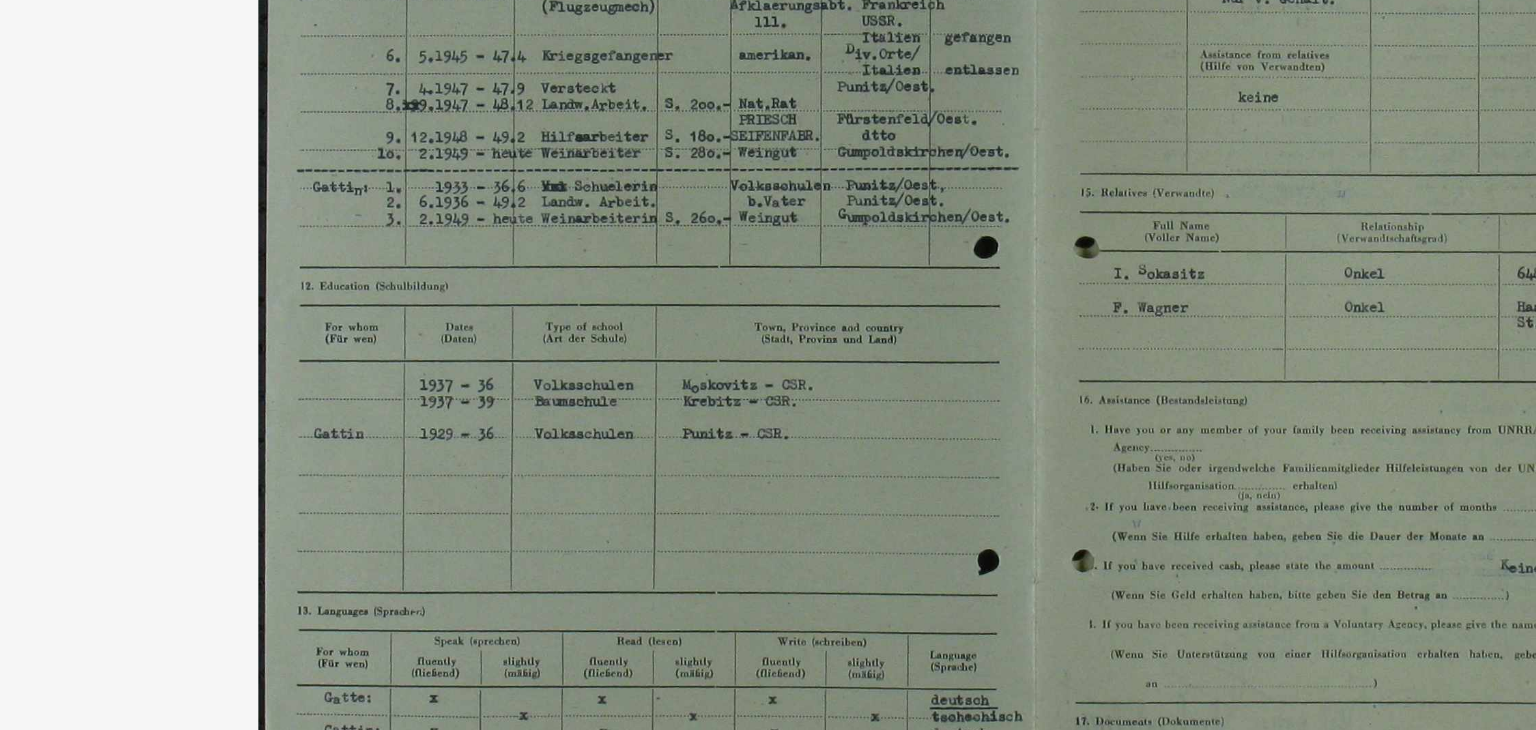 drag, startPoint x: 441, startPoint y: 268, endPoint x: 425, endPoint y: 307, distance: 42.154476 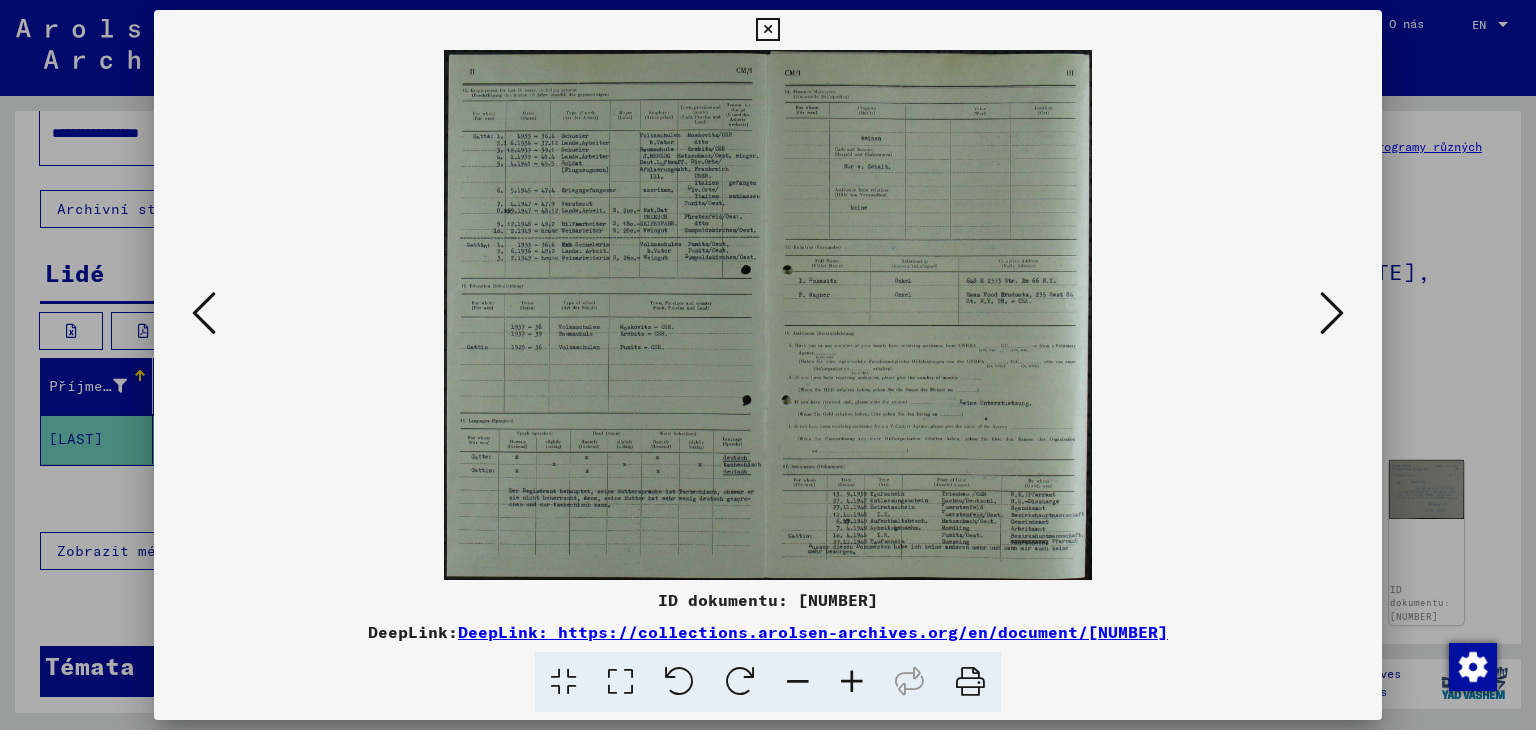 click at bounding box center (1332, 313) 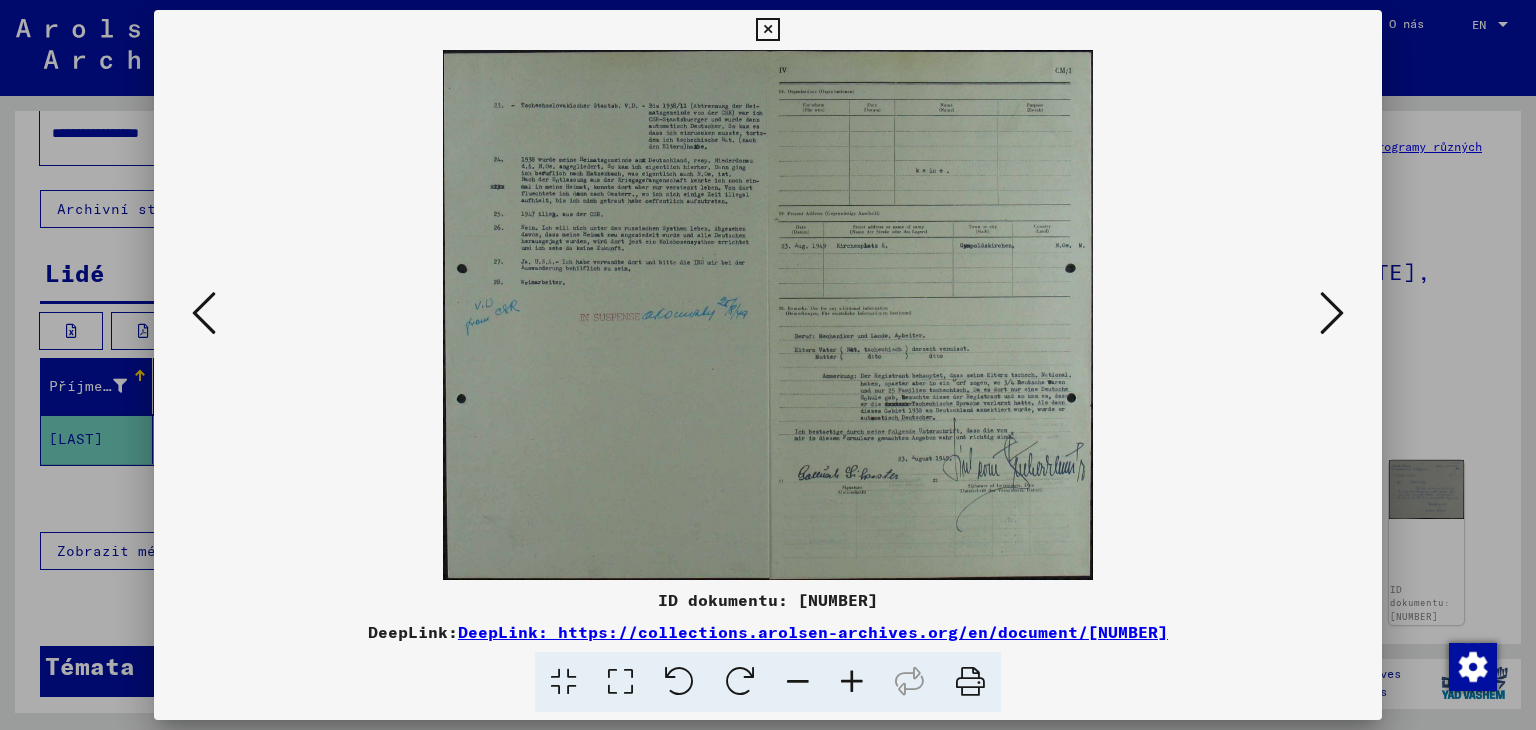 click at bounding box center [1332, 313] 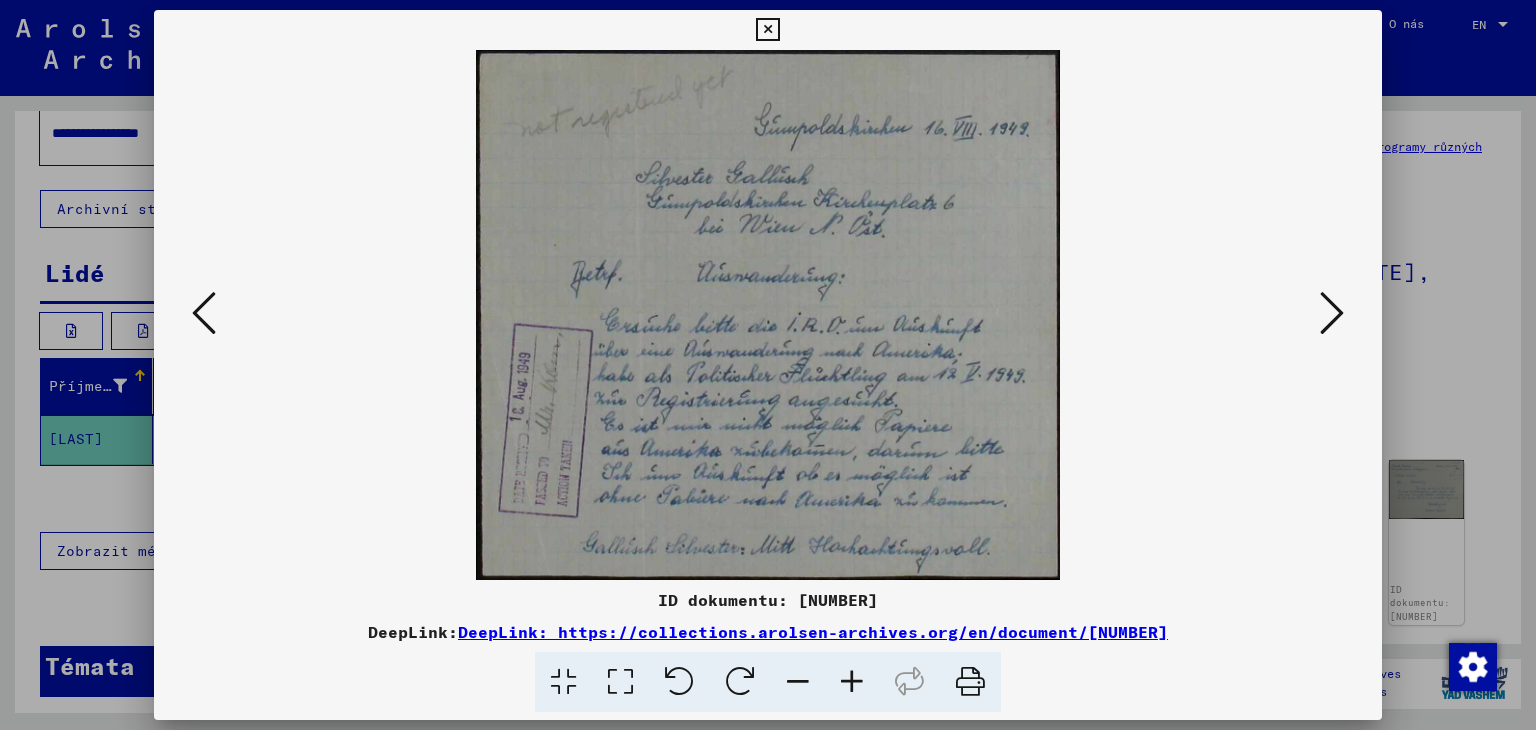 click at bounding box center (1332, 313) 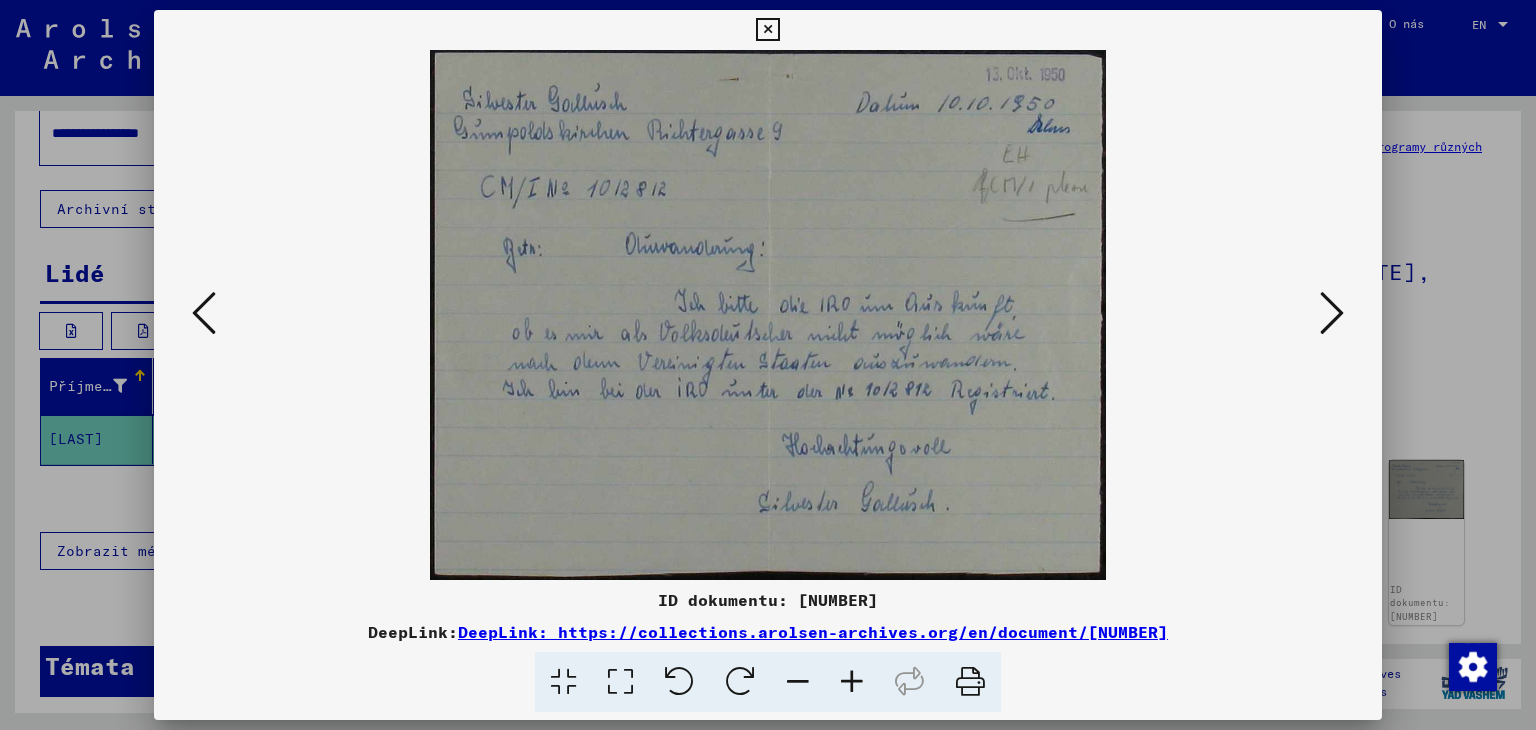 click at bounding box center (1332, 313) 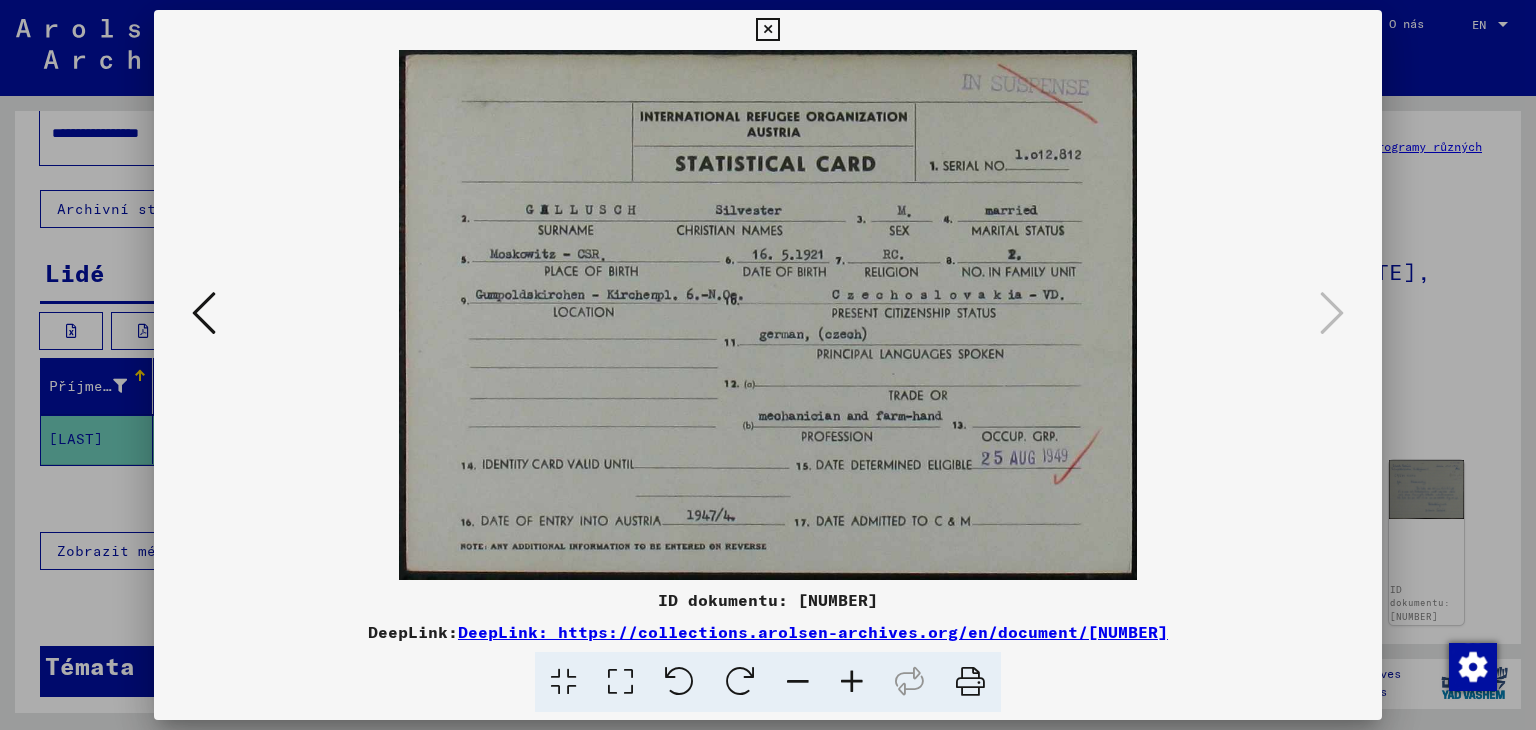 click at bounding box center (204, 313) 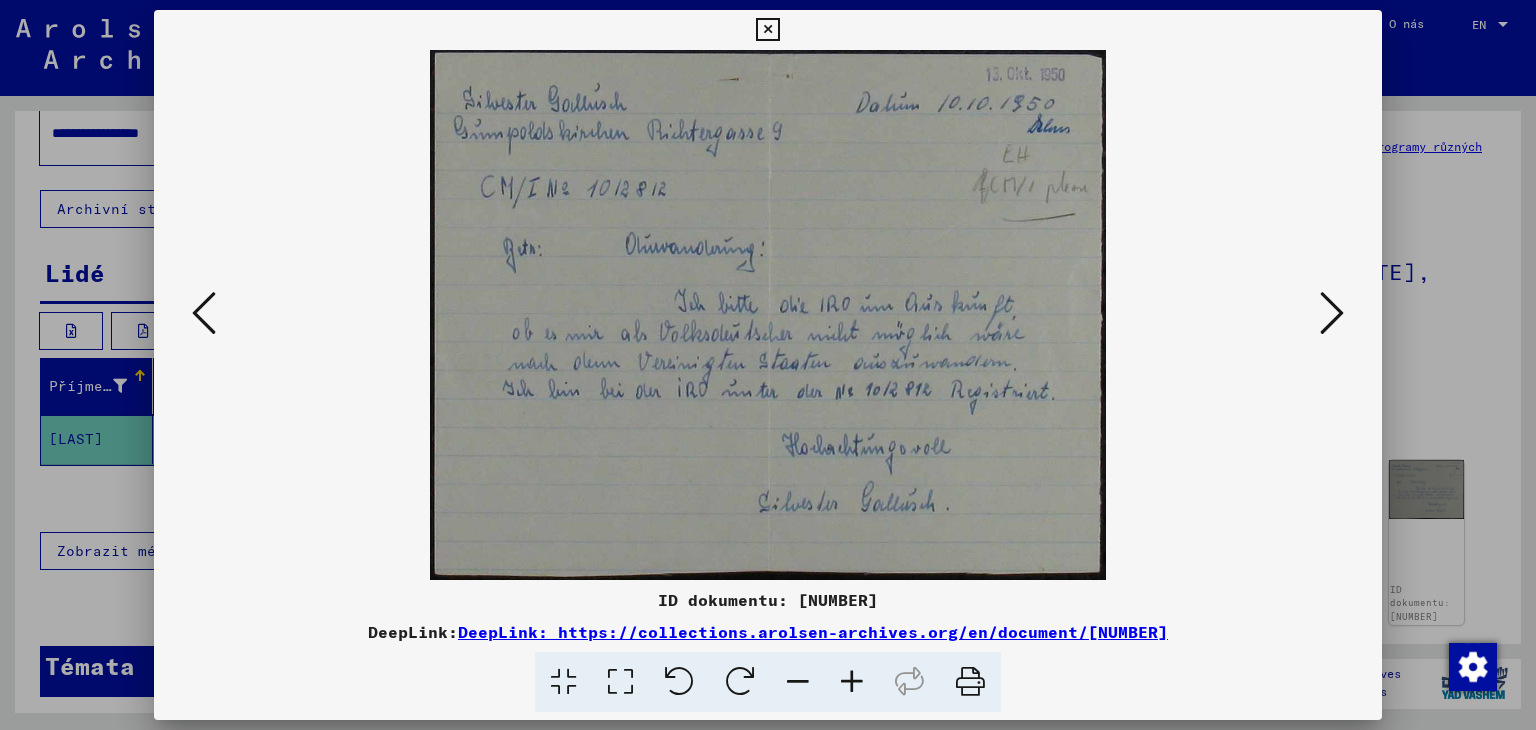 click at bounding box center [204, 313] 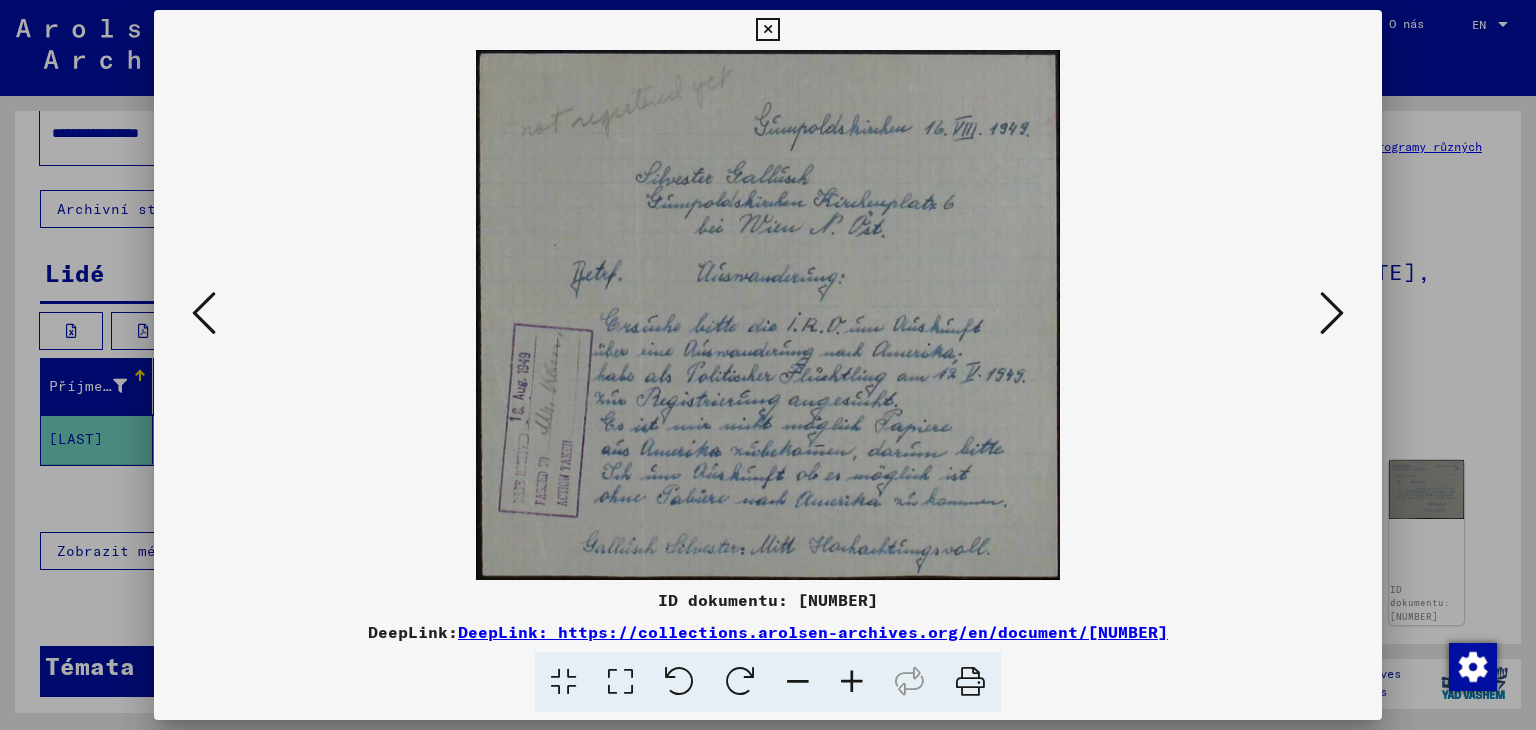 click at bounding box center [204, 313] 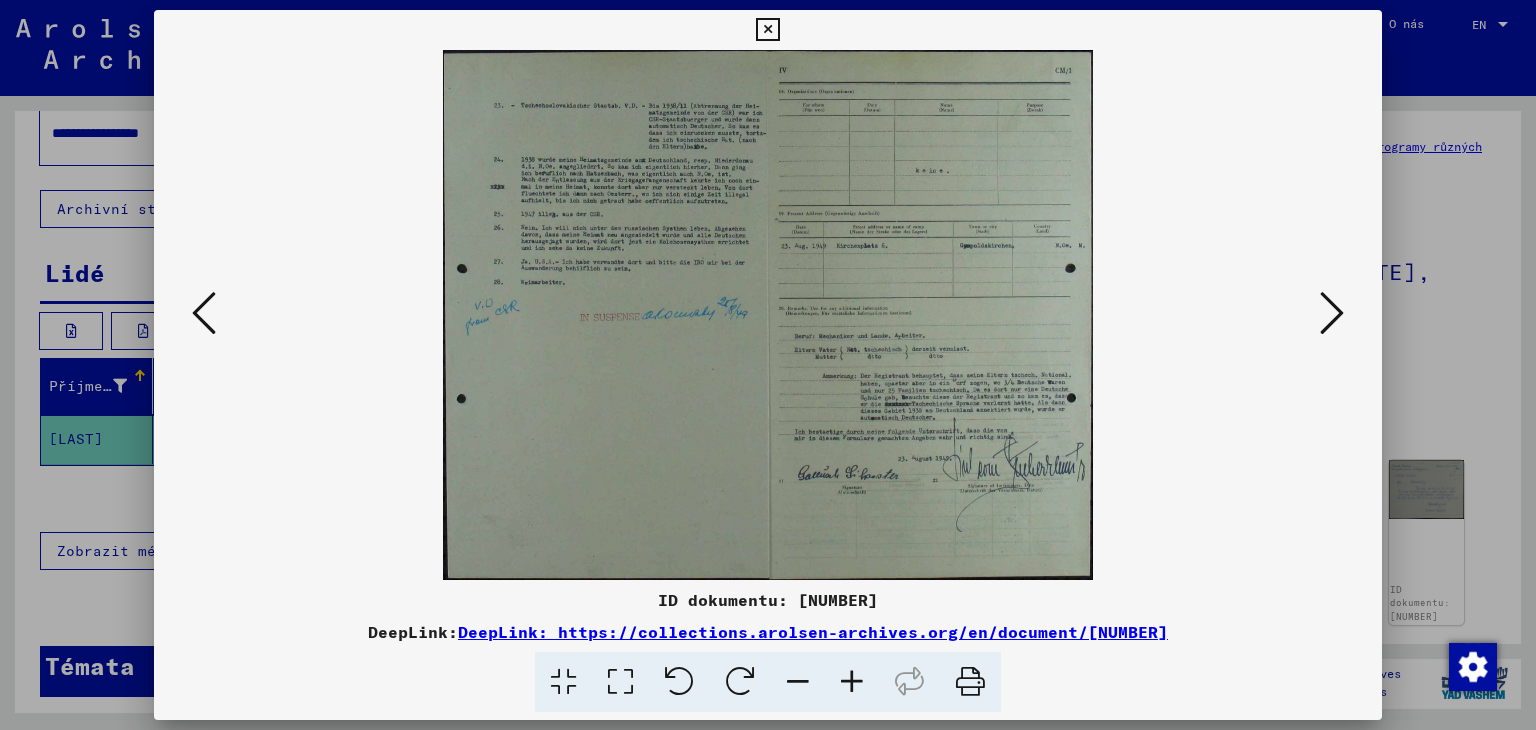 click at bounding box center [204, 313] 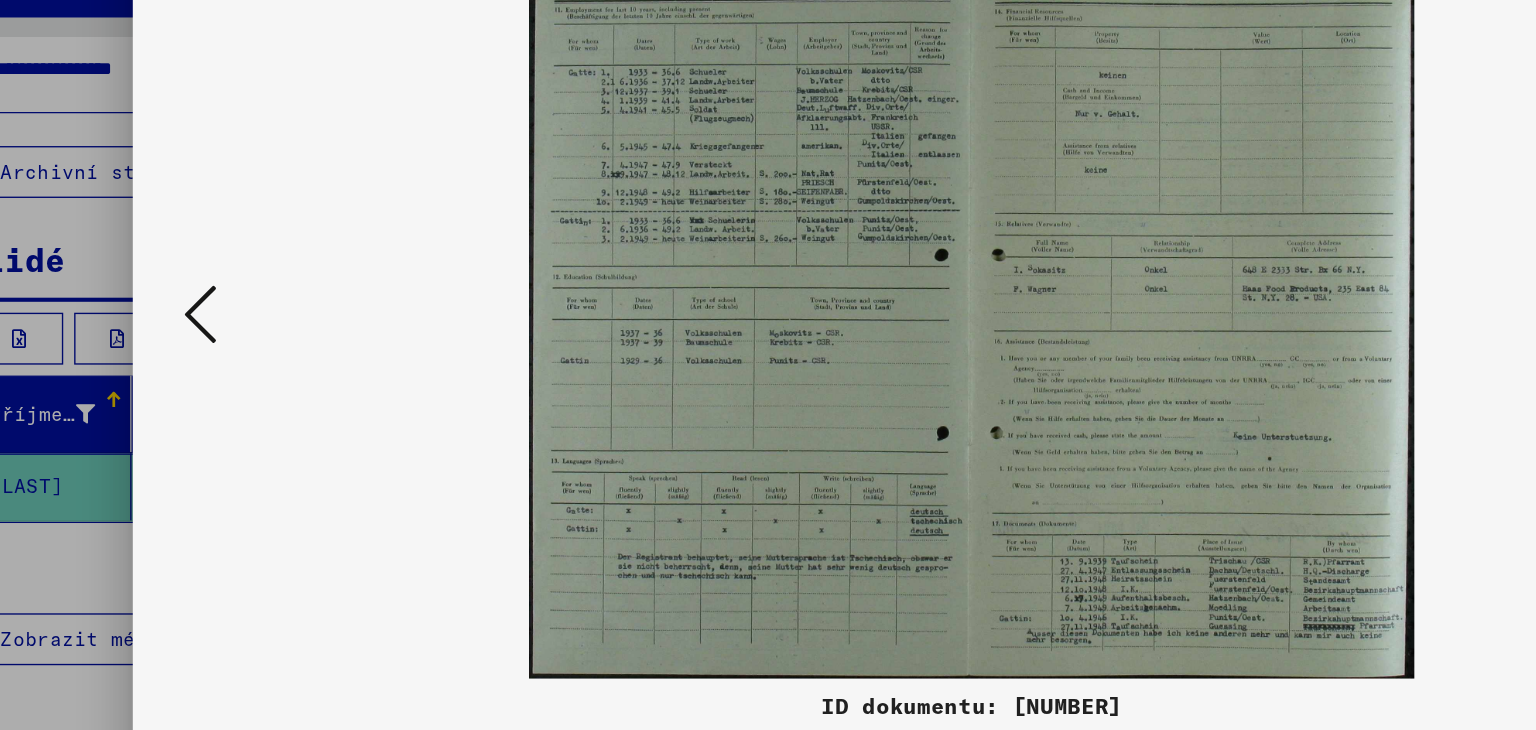 click at bounding box center [204, 313] 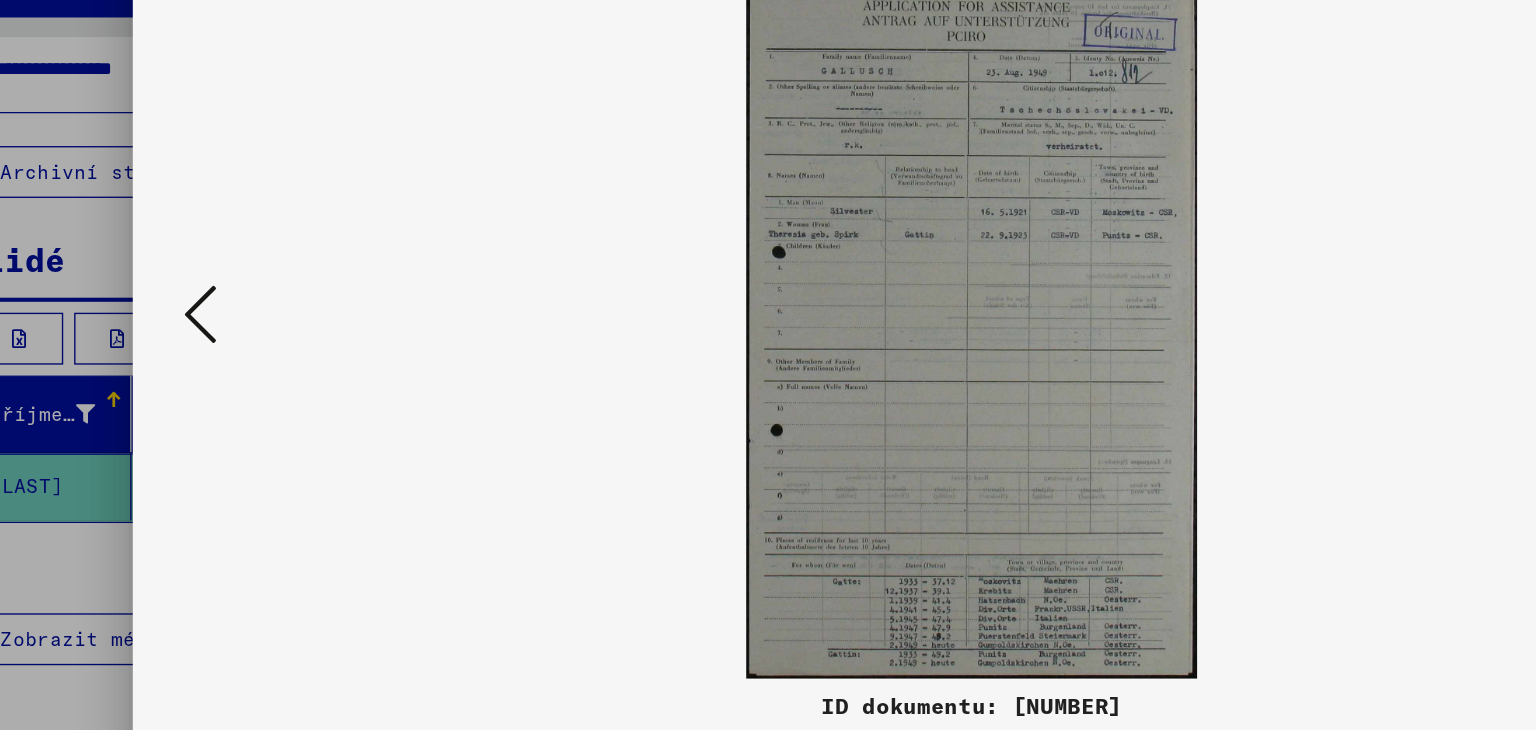 drag, startPoint x: 210, startPoint y: 309, endPoint x: 199, endPoint y: 308, distance: 11.045361 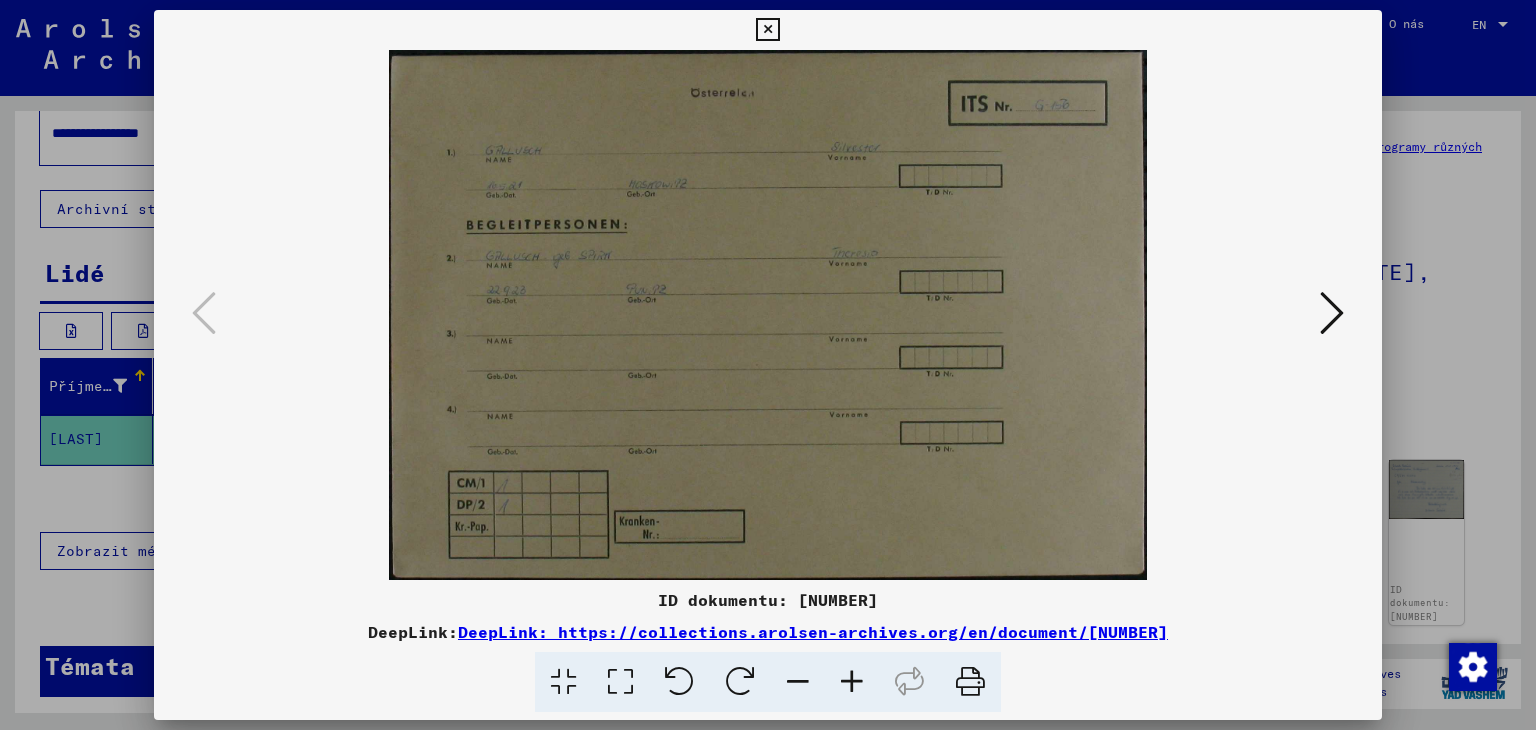 click at bounding box center (767, 30) 